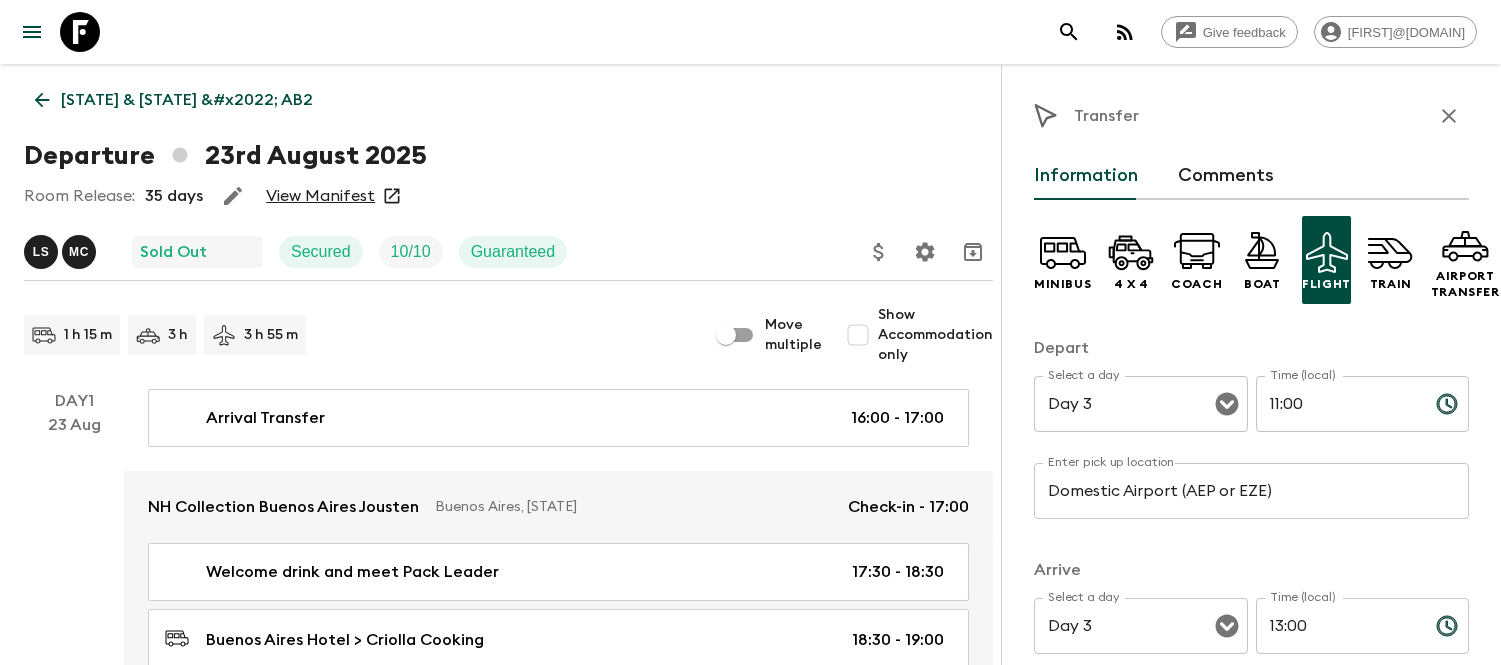 scroll, scrollTop: 1222, scrollLeft: 0, axis: vertical 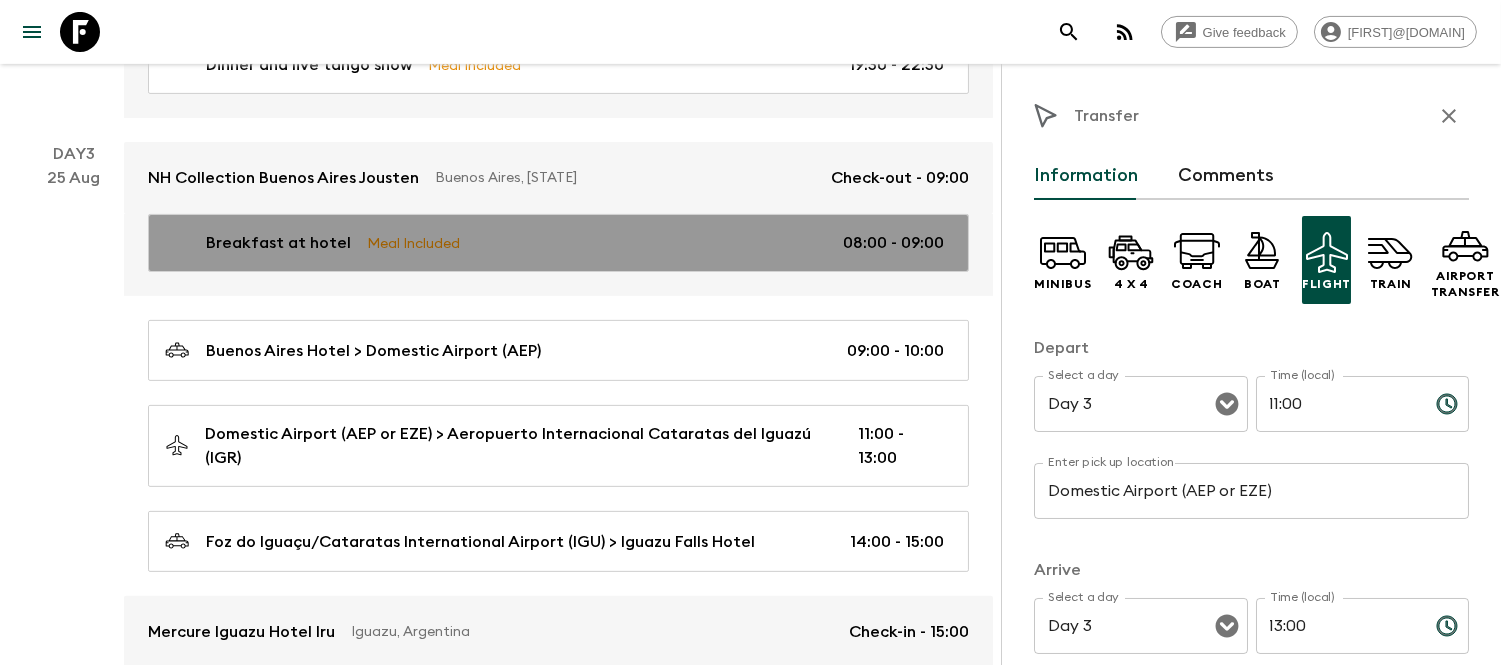 click on "Breakfast at hotel Meal Included 08:00 - 09:00" at bounding box center [554, 243] 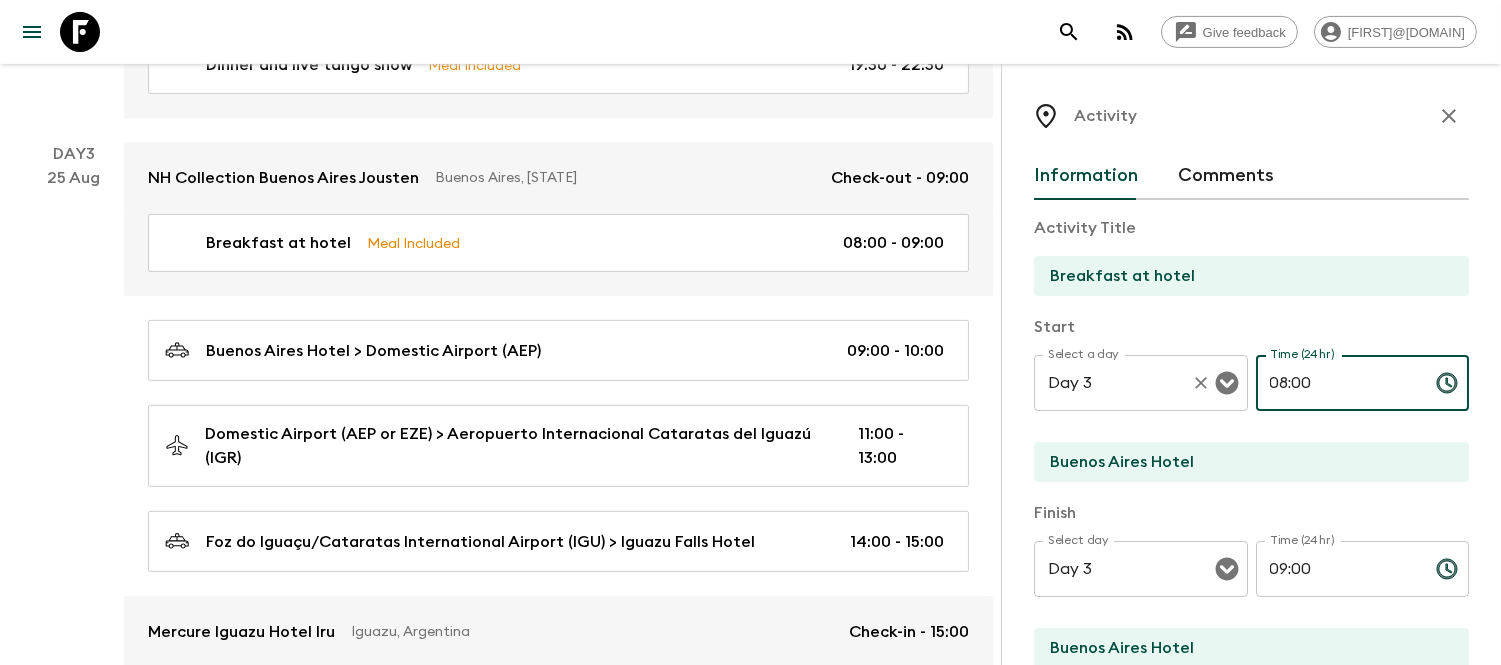 drag, startPoint x: 1272, startPoint y: 384, endPoint x: 1216, endPoint y: 384, distance: 56 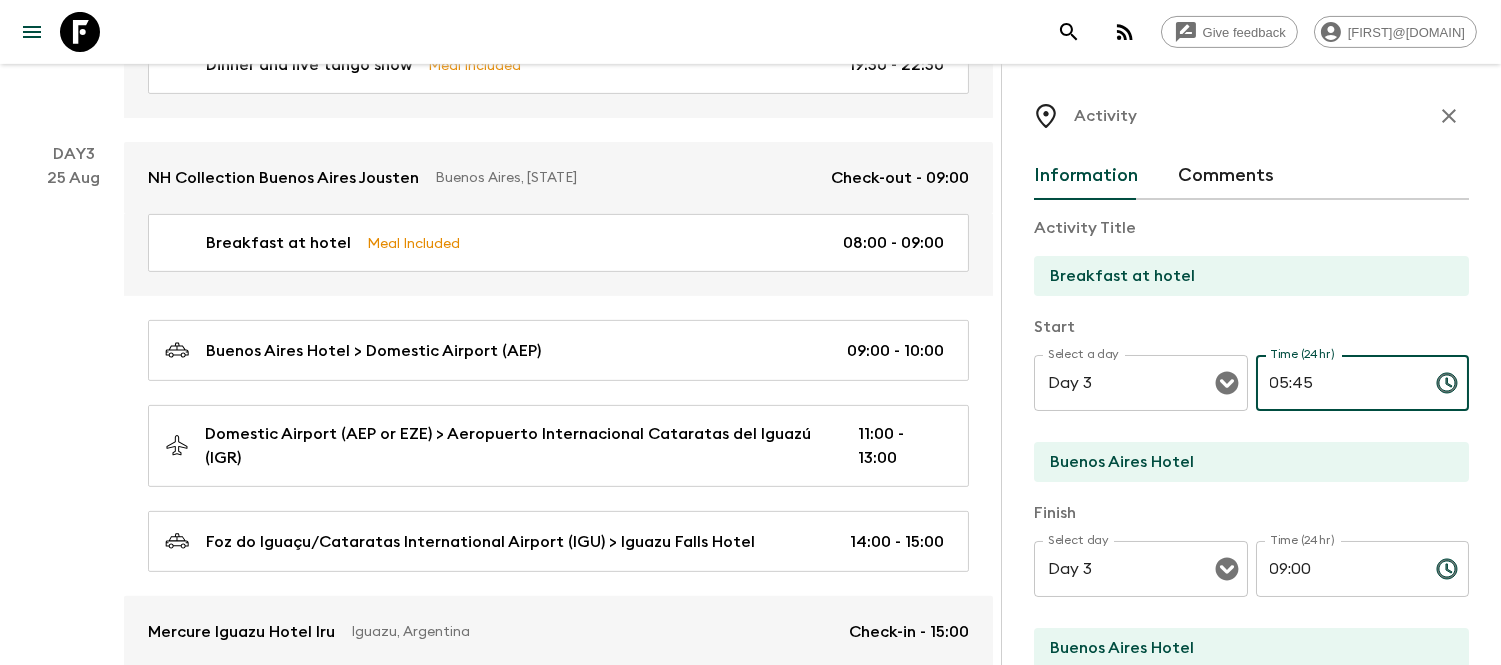 type on "05:45" 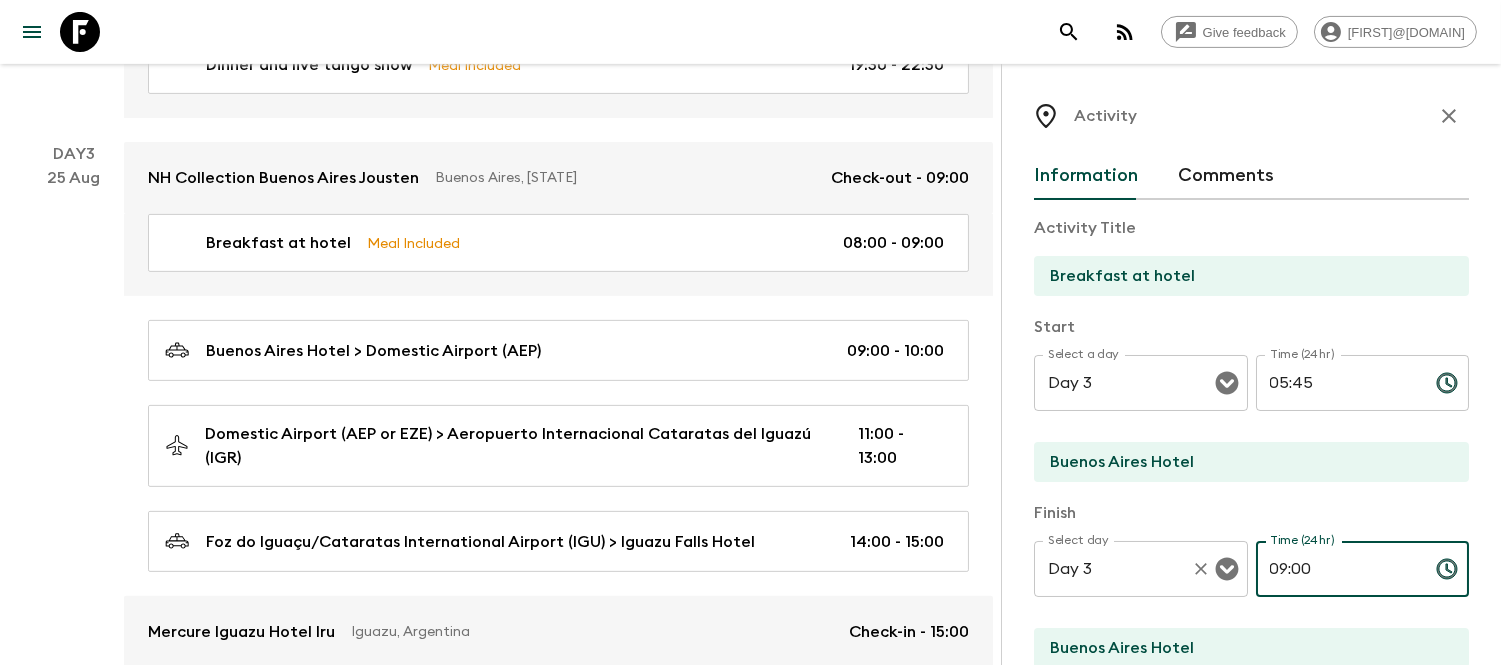drag, startPoint x: 1364, startPoint y: 573, endPoint x: 1233, endPoint y: 575, distance: 131.01526 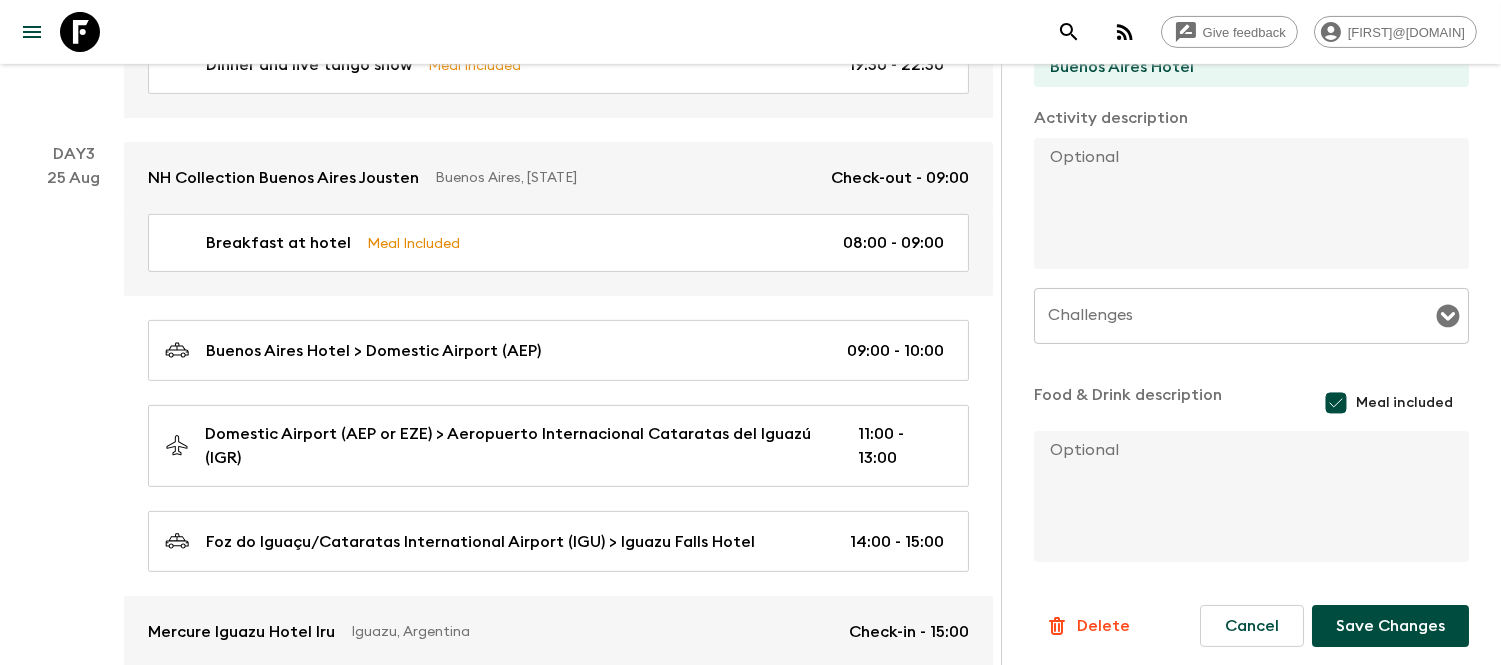 scroll, scrollTop: 588, scrollLeft: 0, axis: vertical 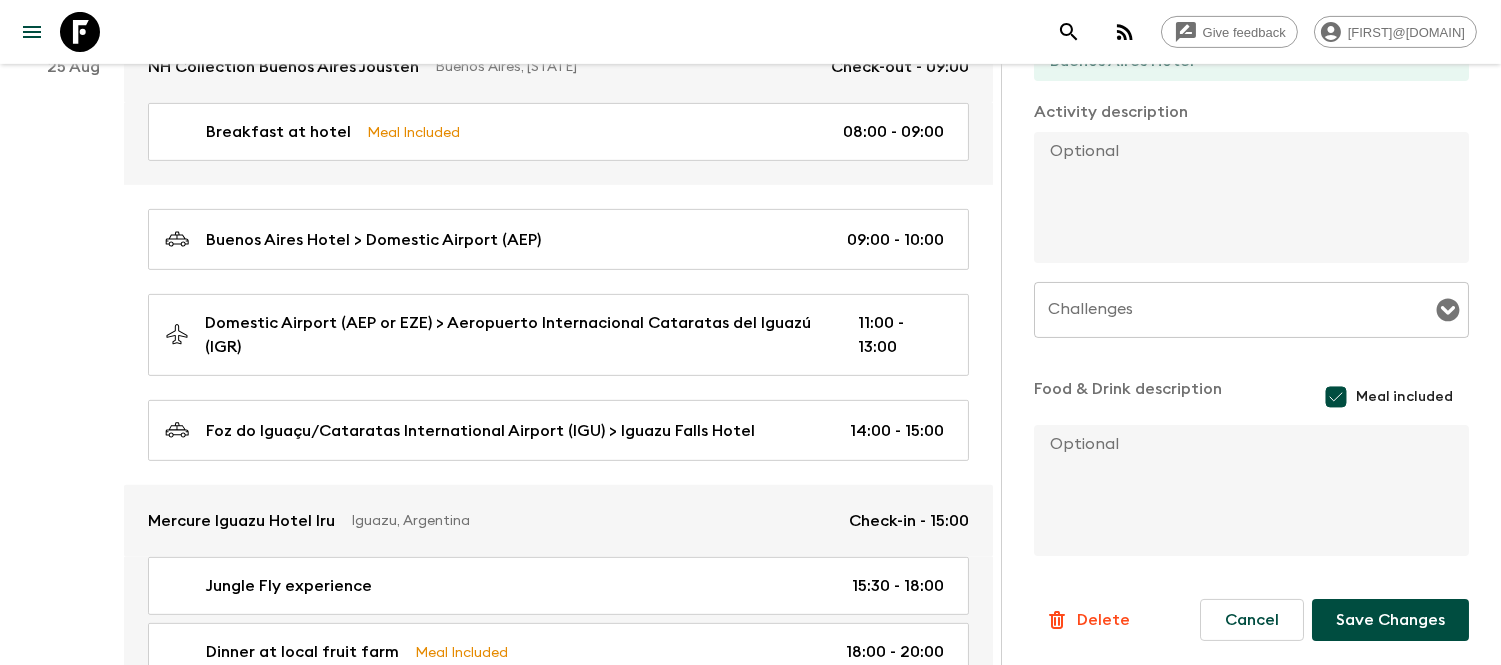 type on "06:15" 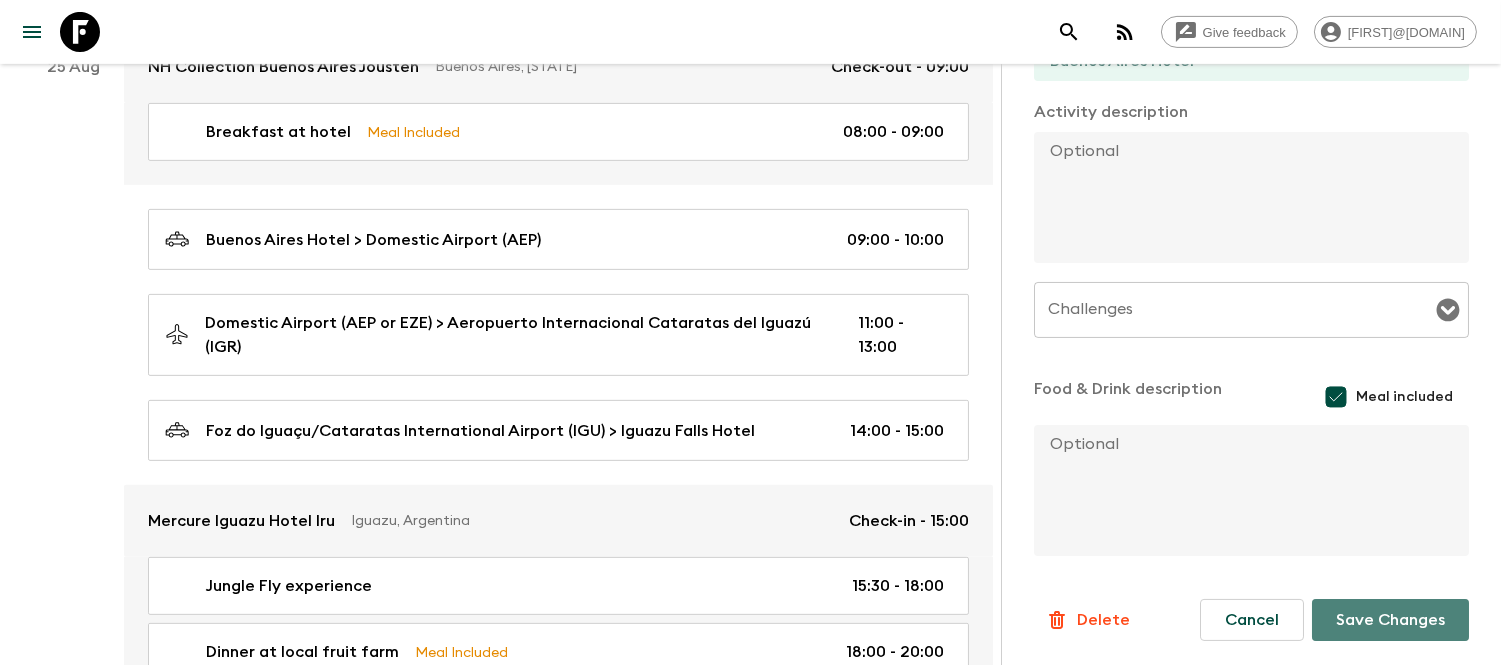 click on "Save Changes" at bounding box center (1390, 620) 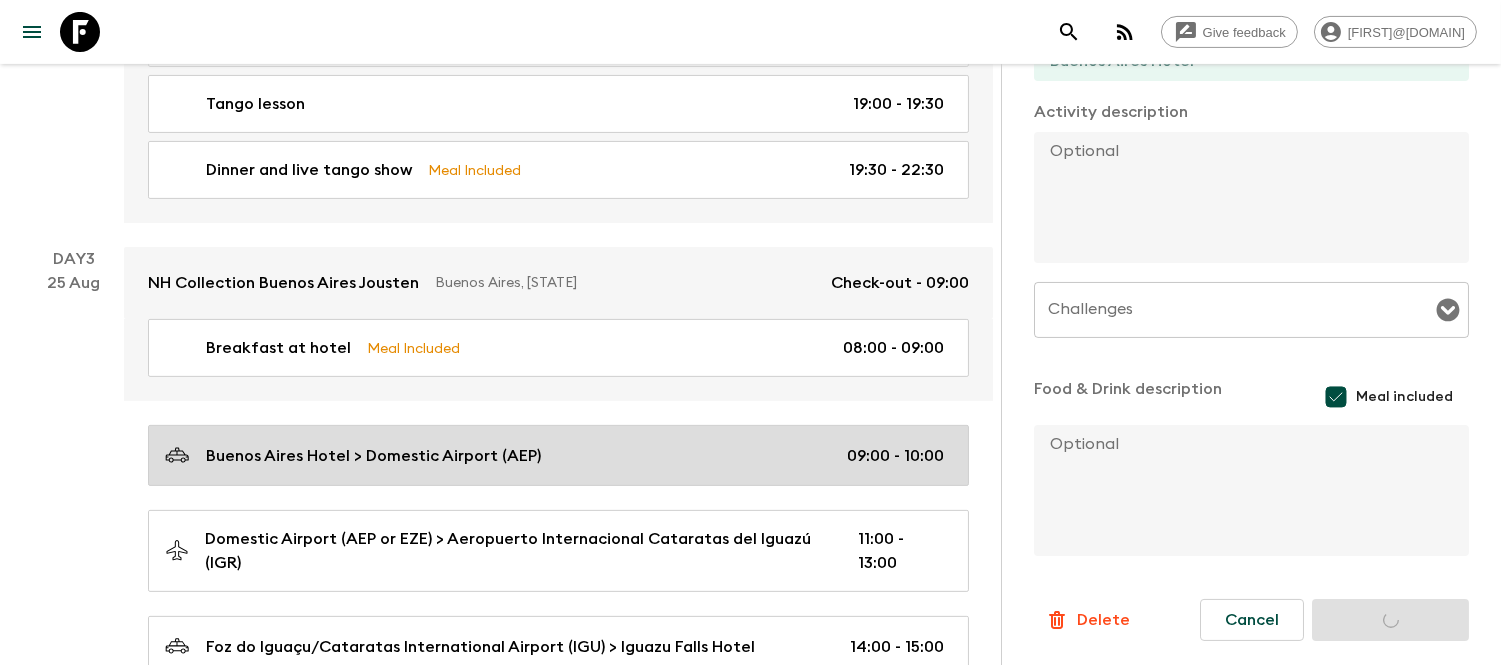 scroll, scrollTop: 1111, scrollLeft: 0, axis: vertical 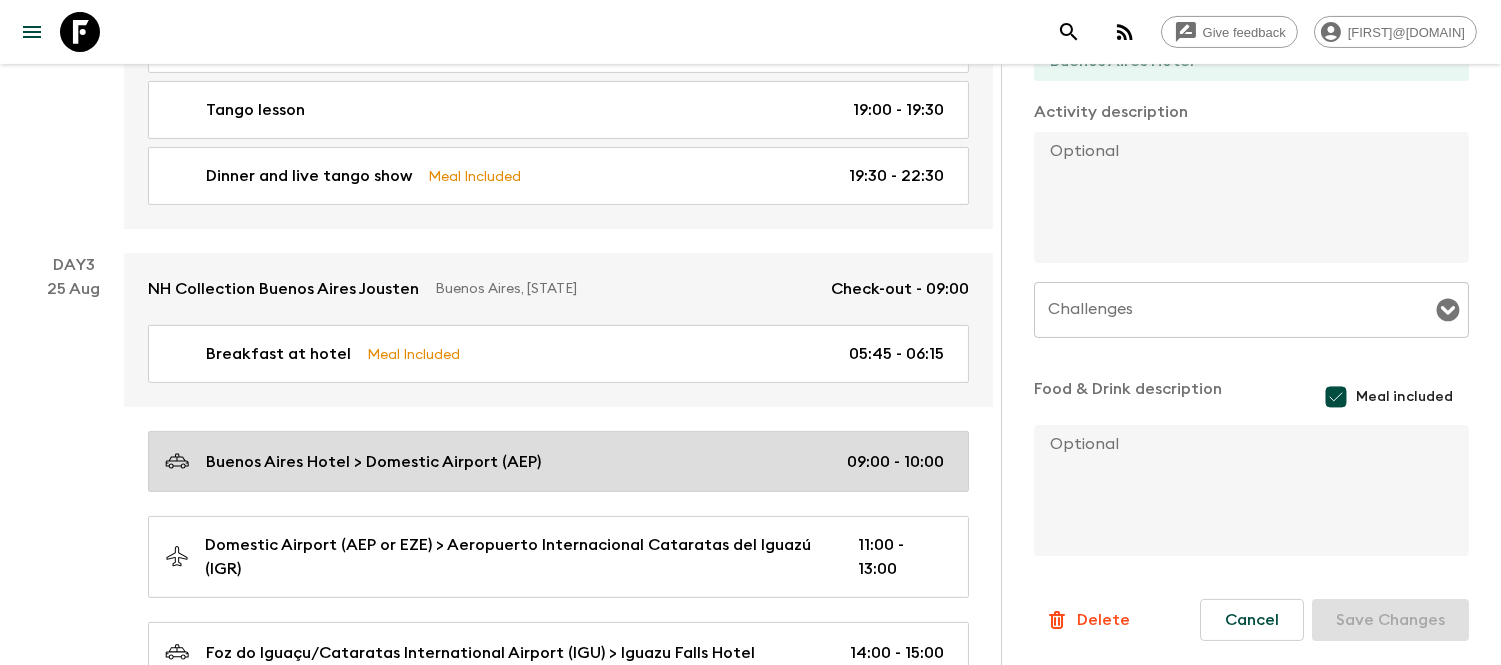 click on "Buenos Aires Hotel > Domestic Airport (AEP) 09:00 - 10:00" at bounding box center (558, 461) 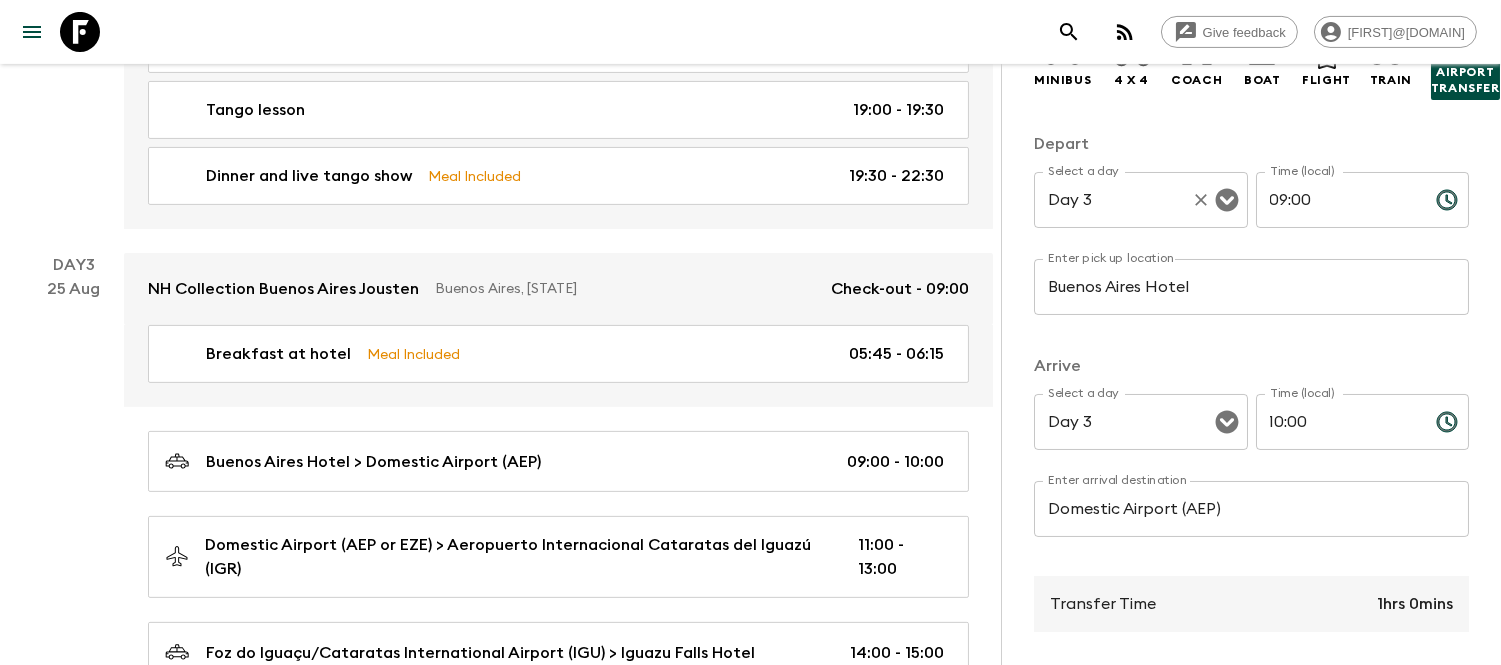 scroll, scrollTop: 333, scrollLeft: 0, axis: vertical 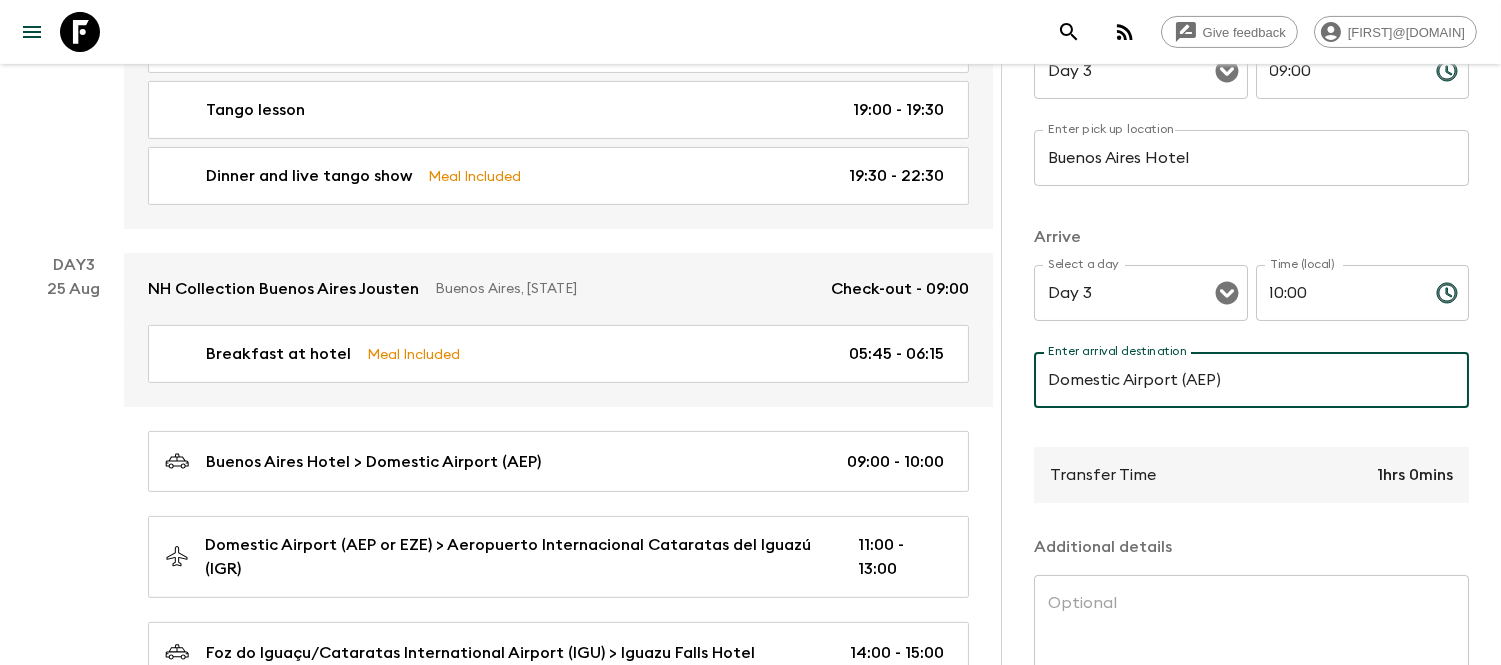 click on "Domestic Airport (AEP)" at bounding box center [1251, 380] 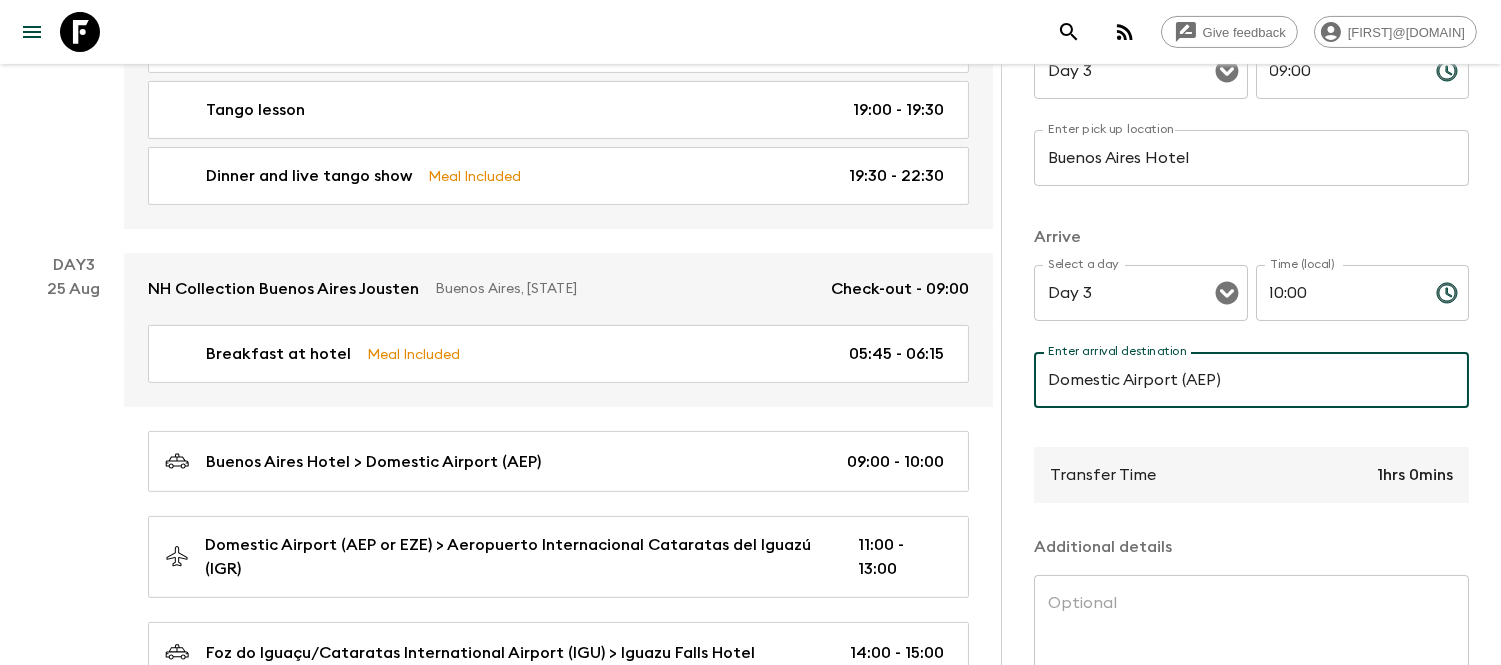 click on "Domestic Airport (AEP)" at bounding box center [1251, 380] 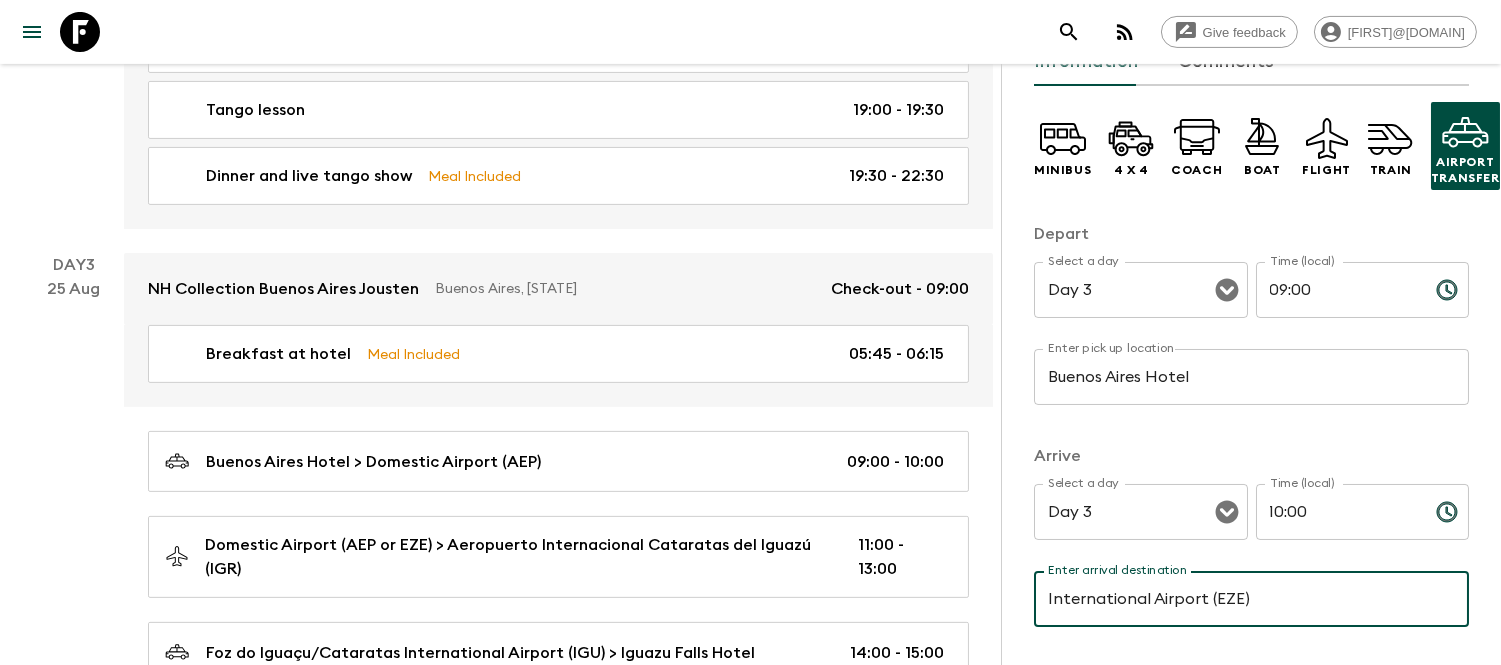 scroll, scrollTop: 111, scrollLeft: 0, axis: vertical 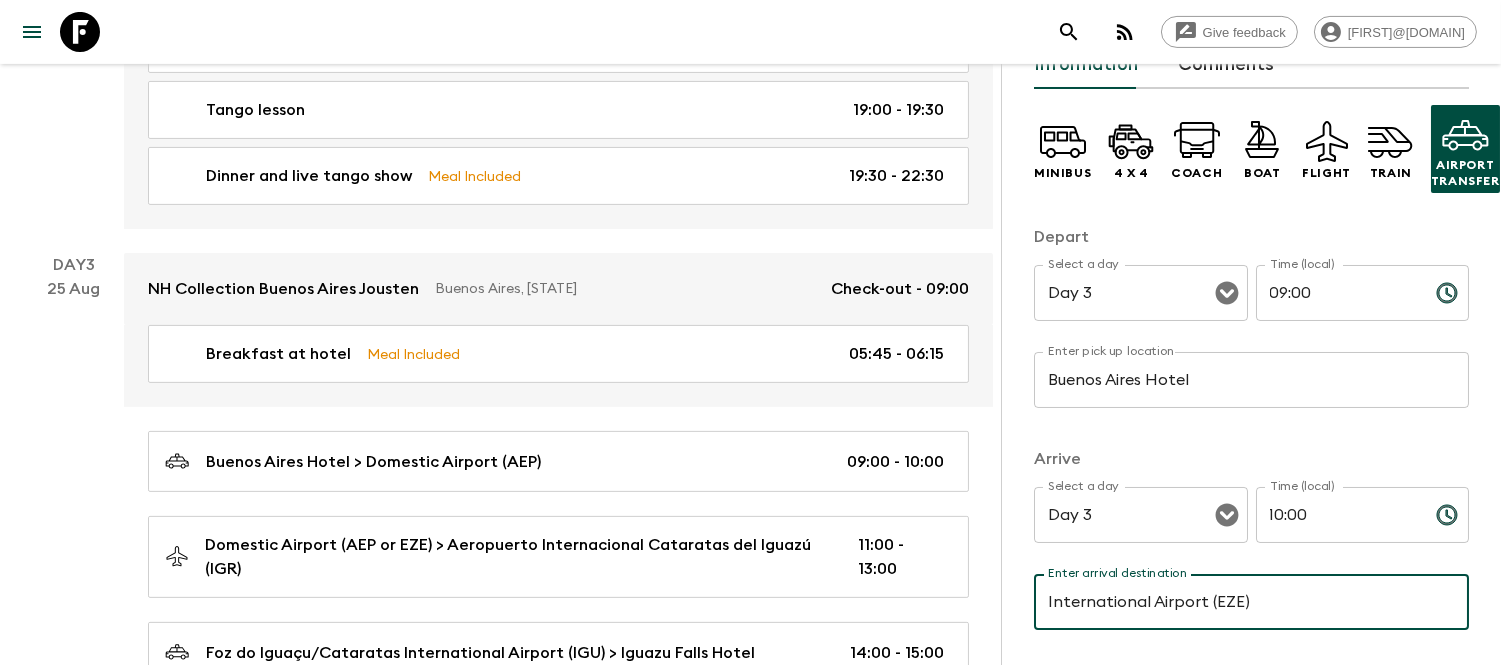 type on "International Airport (EZE)" 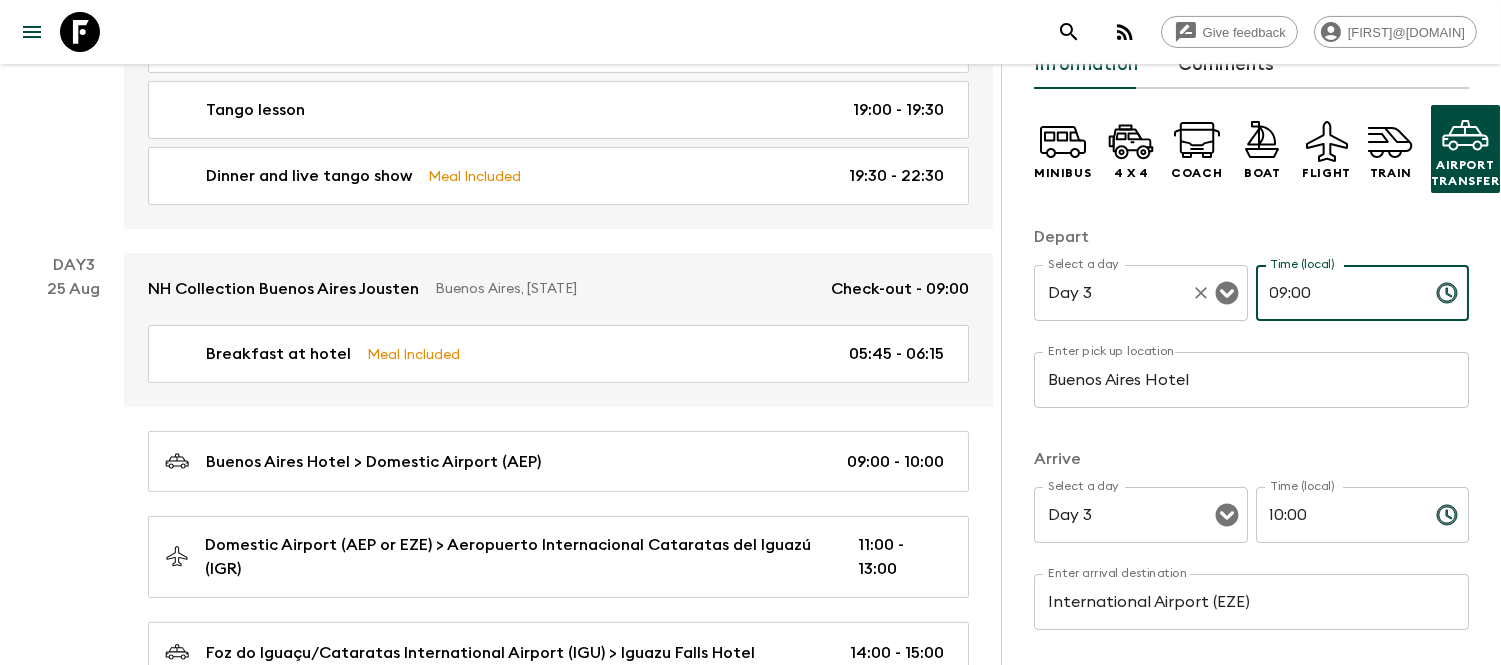 drag, startPoint x: 1346, startPoint y: 292, endPoint x: 1212, endPoint y: 281, distance: 134.45073 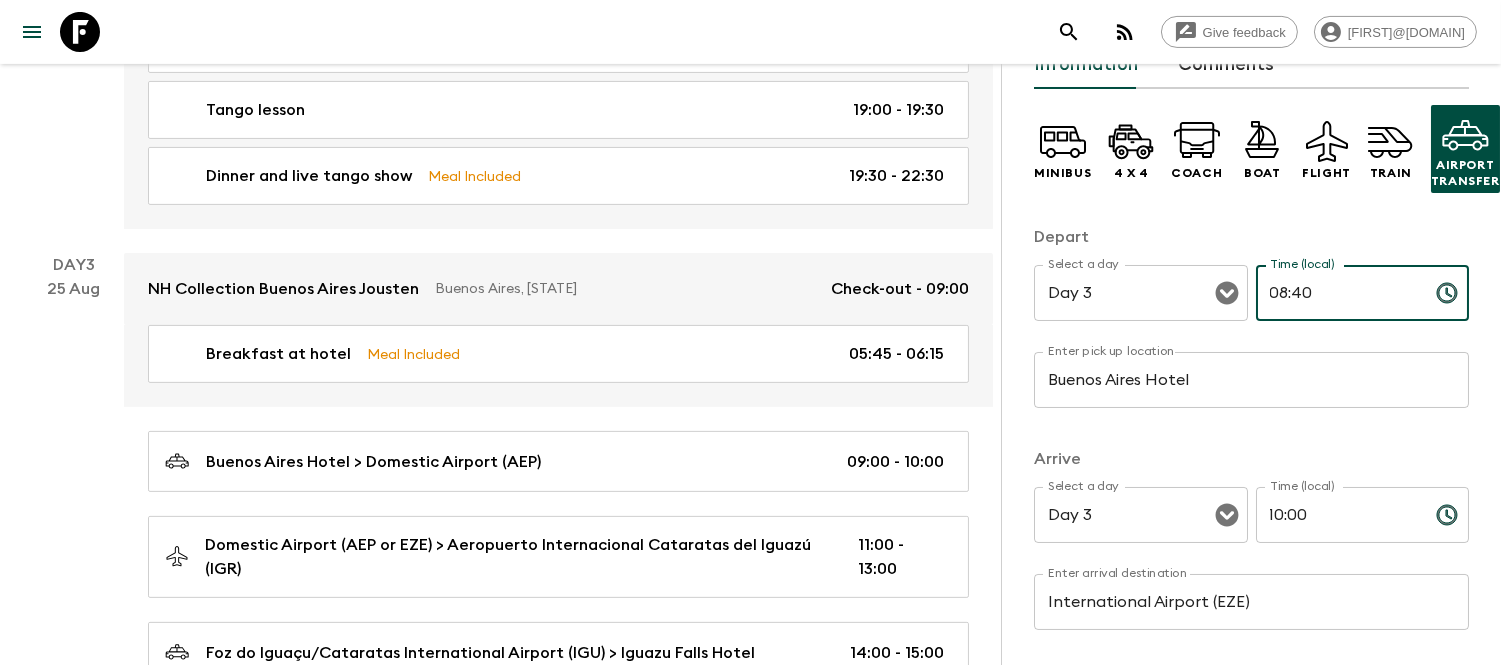 type on "08:40" 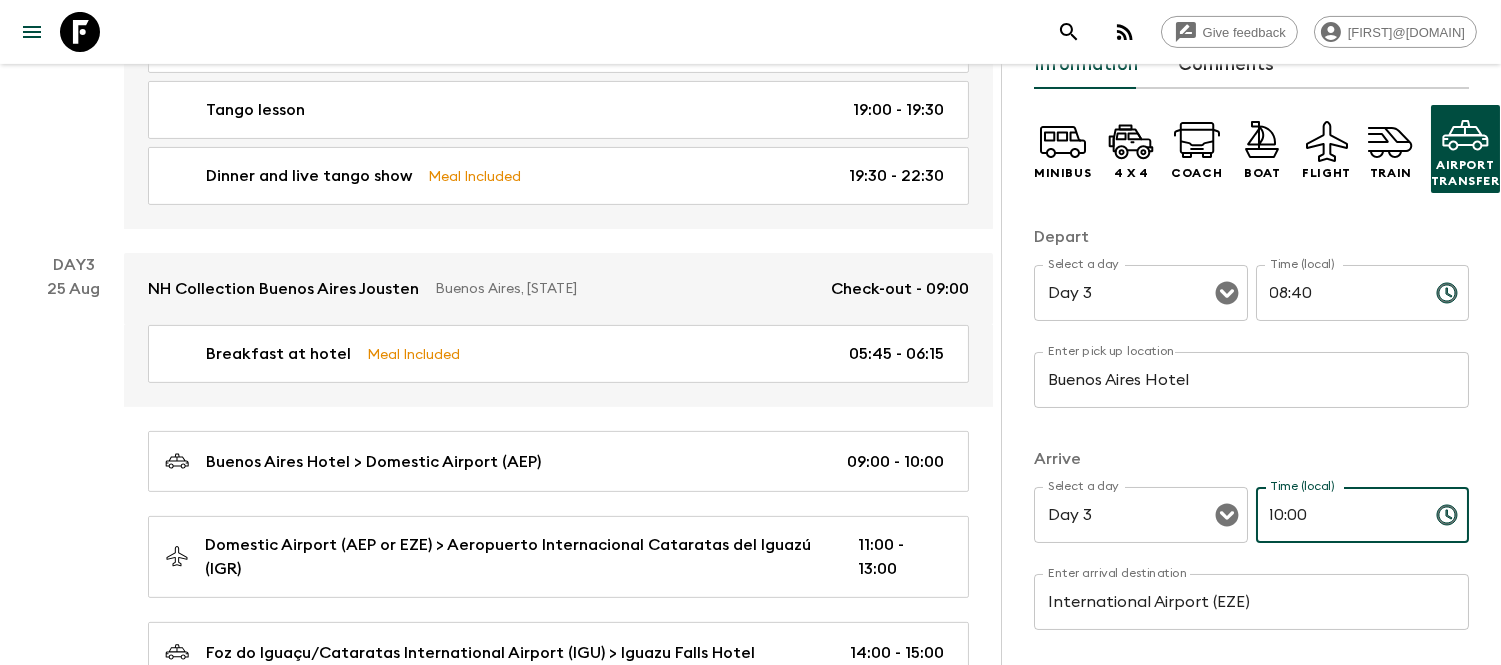 drag, startPoint x: 1325, startPoint y: 527, endPoint x: 1278, endPoint y: 531, distance: 47.169907 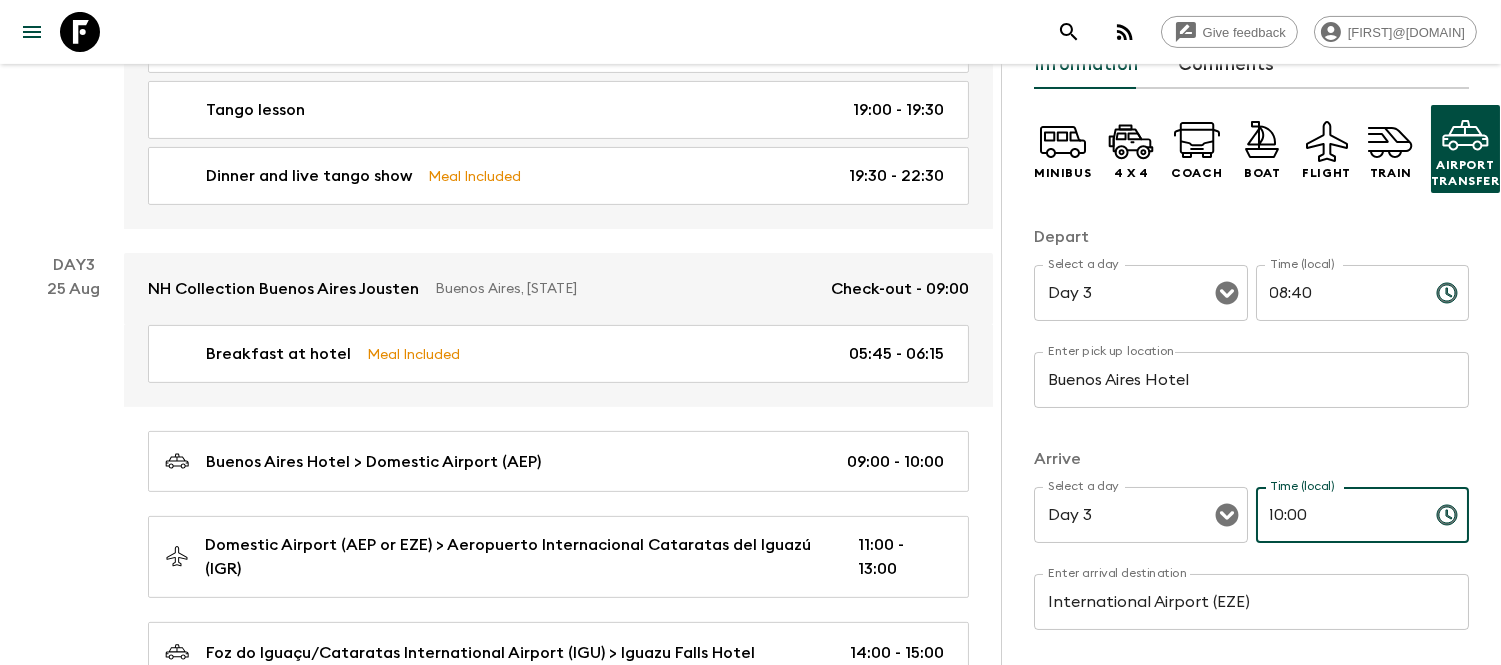 click on "10:00" at bounding box center (1338, 515) 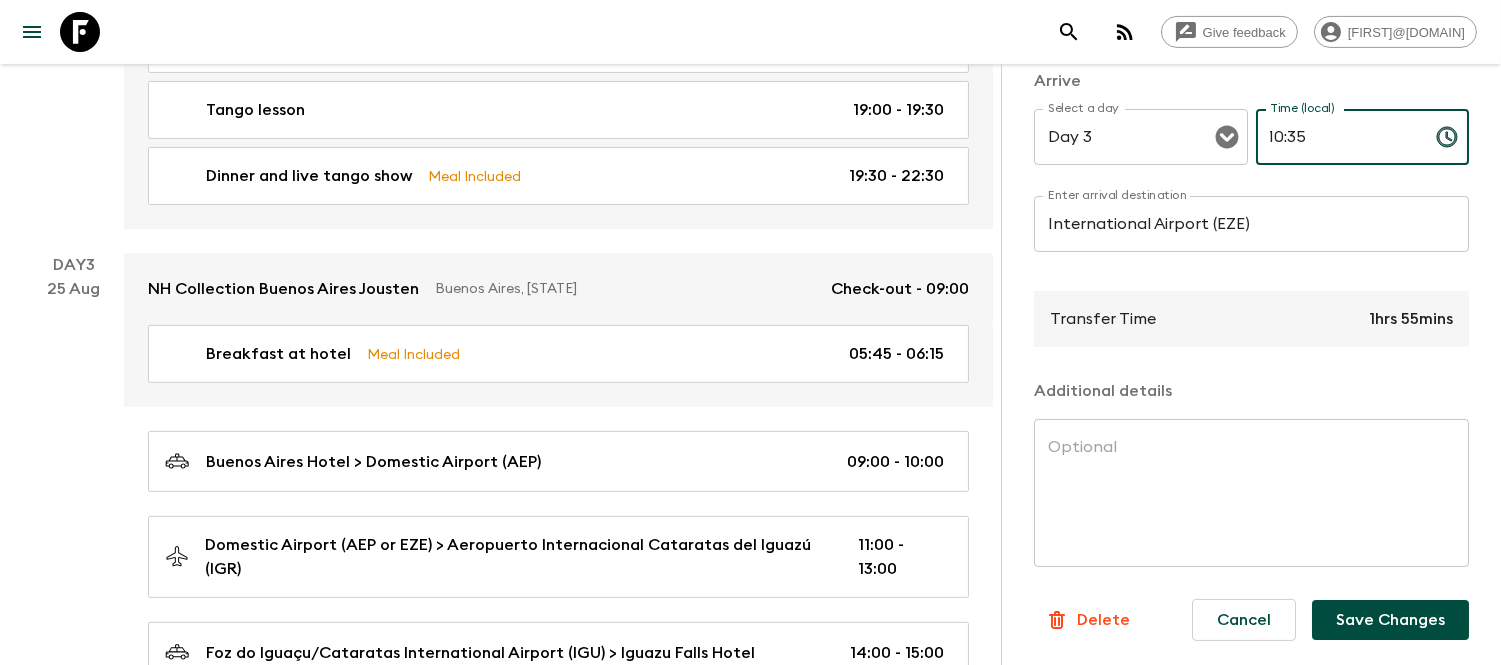 scroll, scrollTop: 508, scrollLeft: 0, axis: vertical 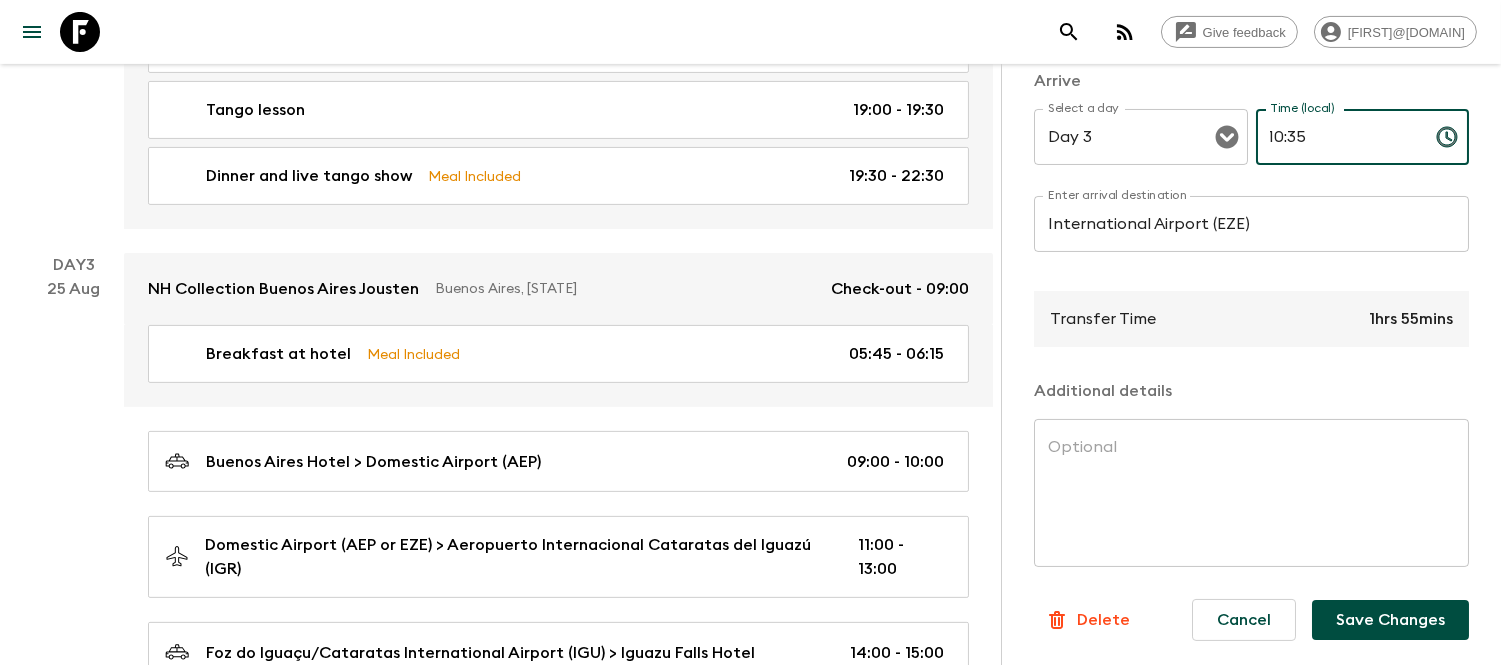 type on "10:35" 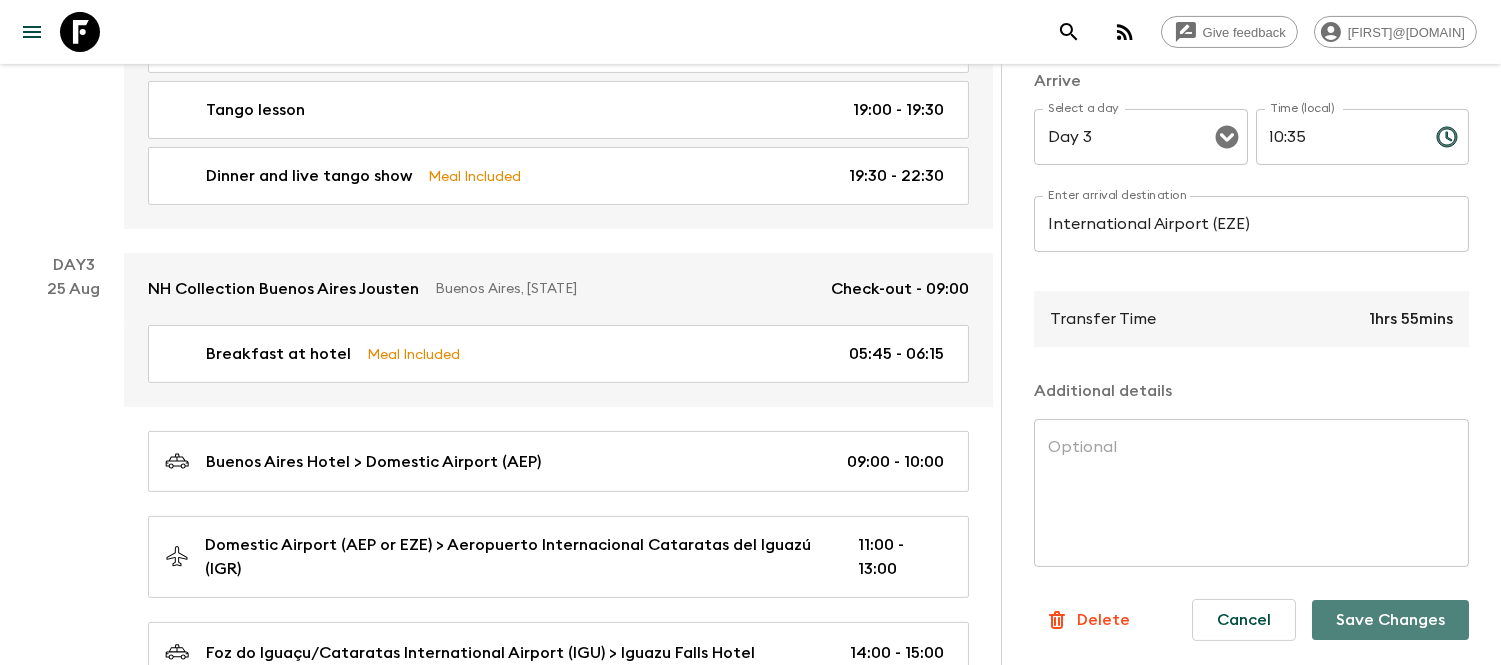 click on "Save Changes" at bounding box center [1390, 620] 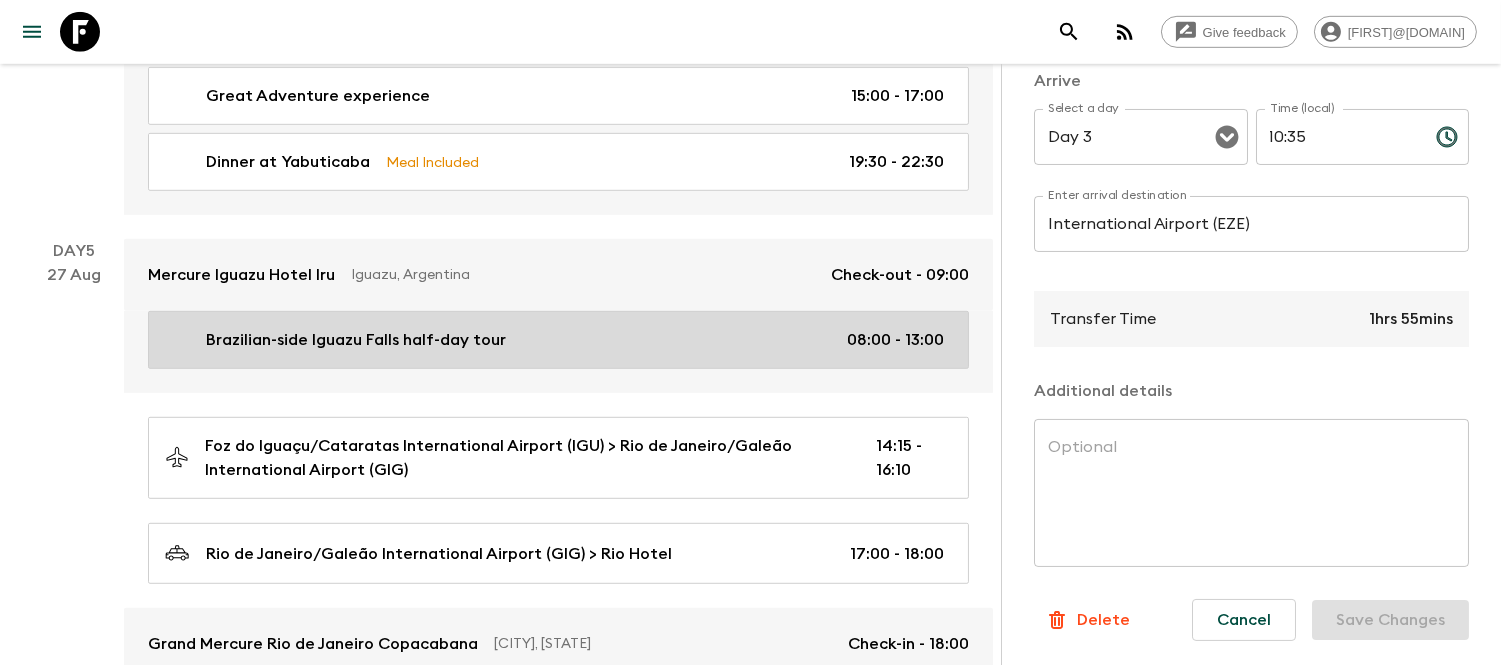 scroll, scrollTop: 2222, scrollLeft: 0, axis: vertical 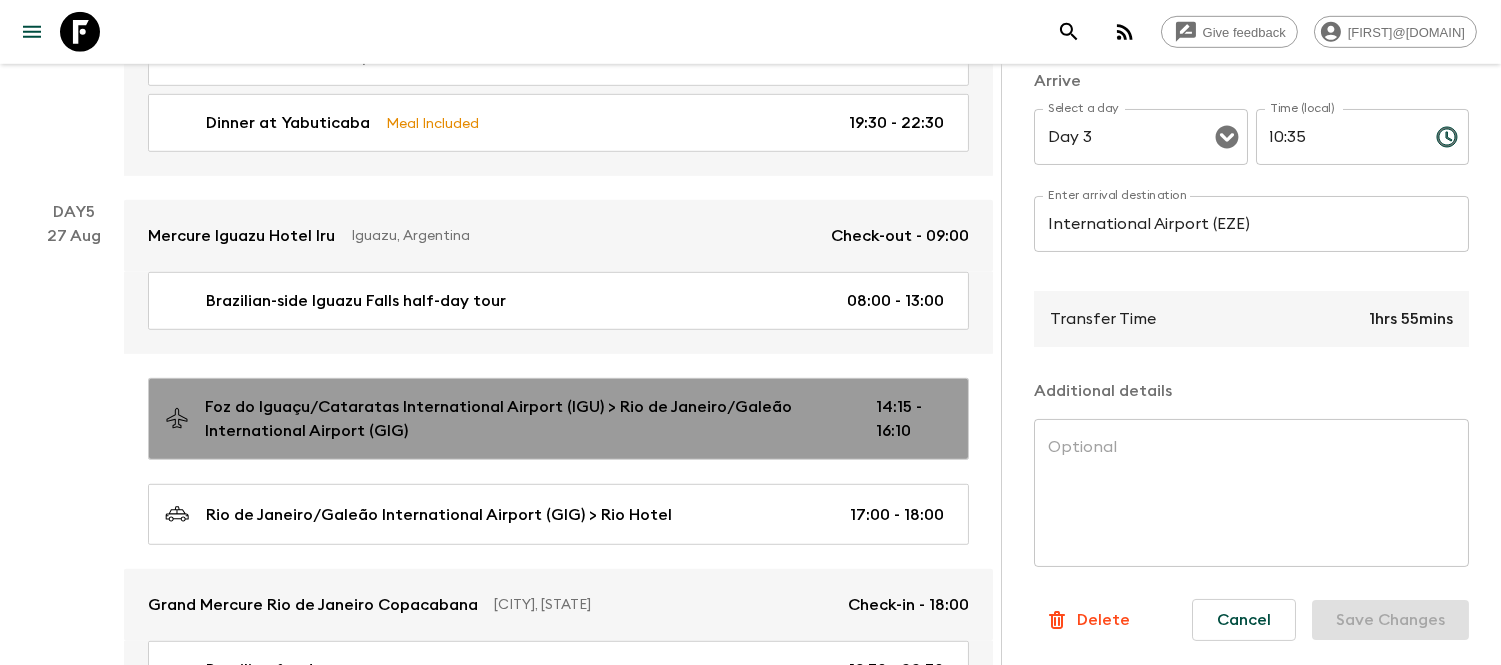 click on "Foz do Iguaçu/Cataratas International Airport (IGU) > Rio de Janeiro/Galeão International Airport (GIG)" at bounding box center [524, 419] 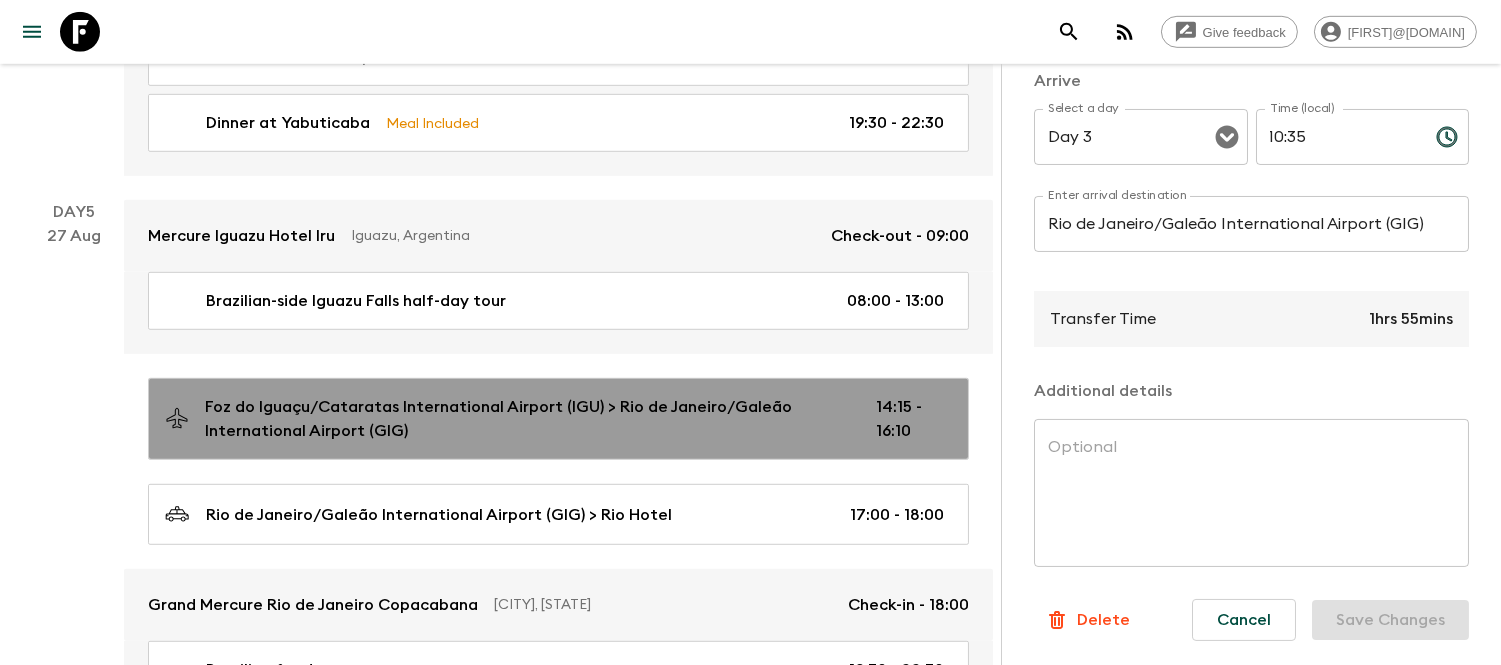 type on "Day 5" 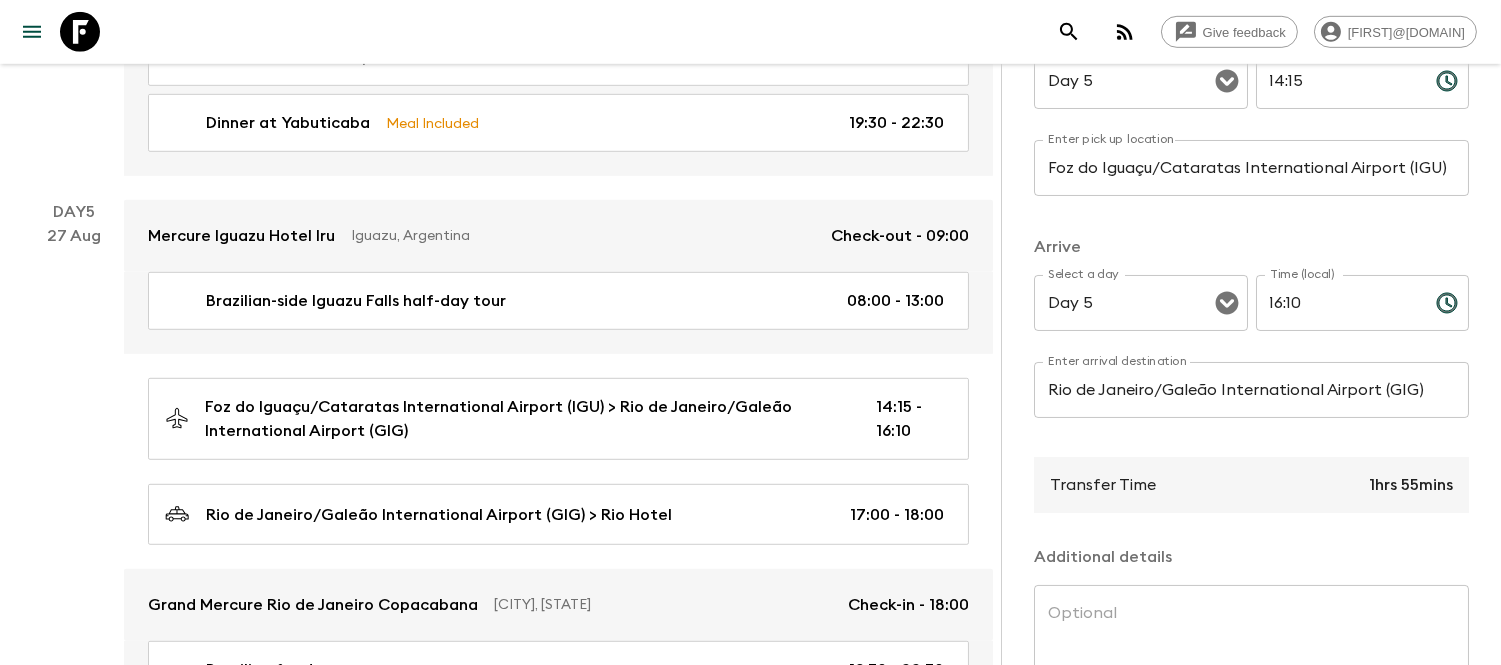 scroll, scrollTop: 286, scrollLeft: 0, axis: vertical 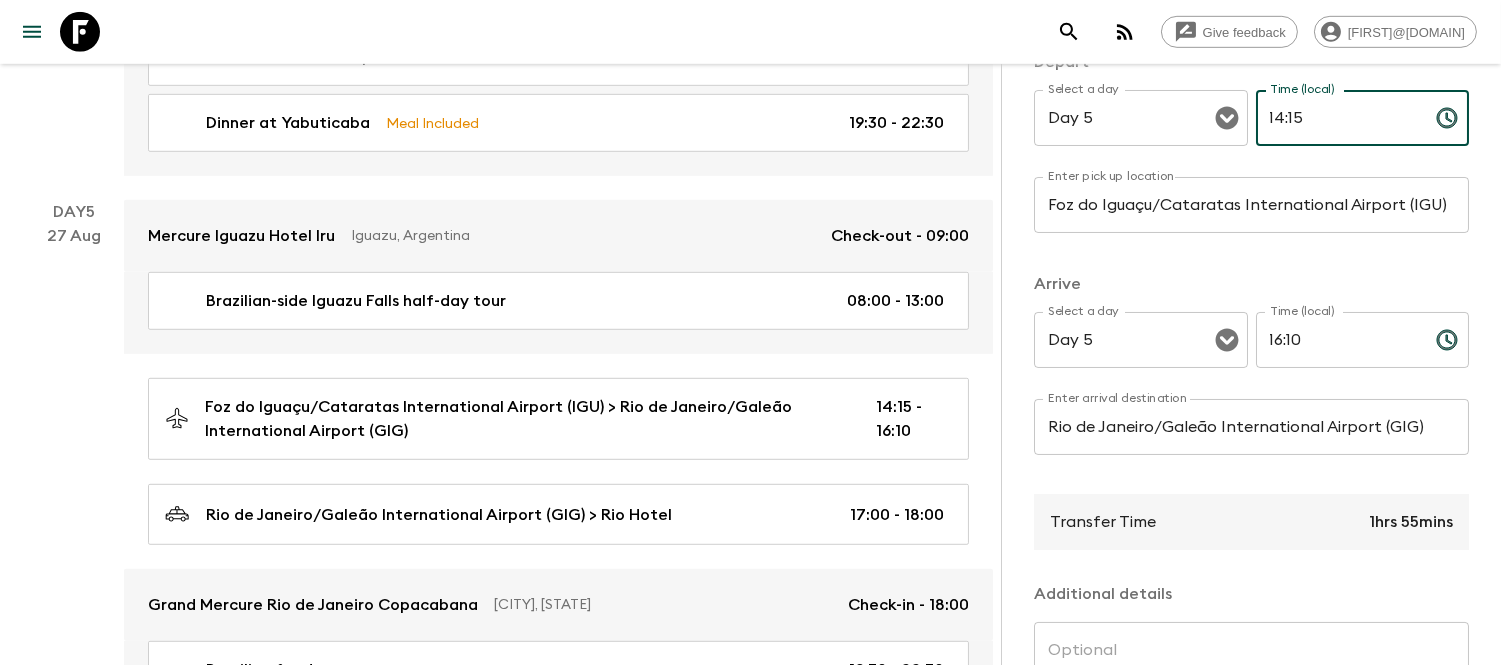 drag, startPoint x: 1310, startPoint y: 110, endPoint x: 1280, endPoint y: 127, distance: 34.48188 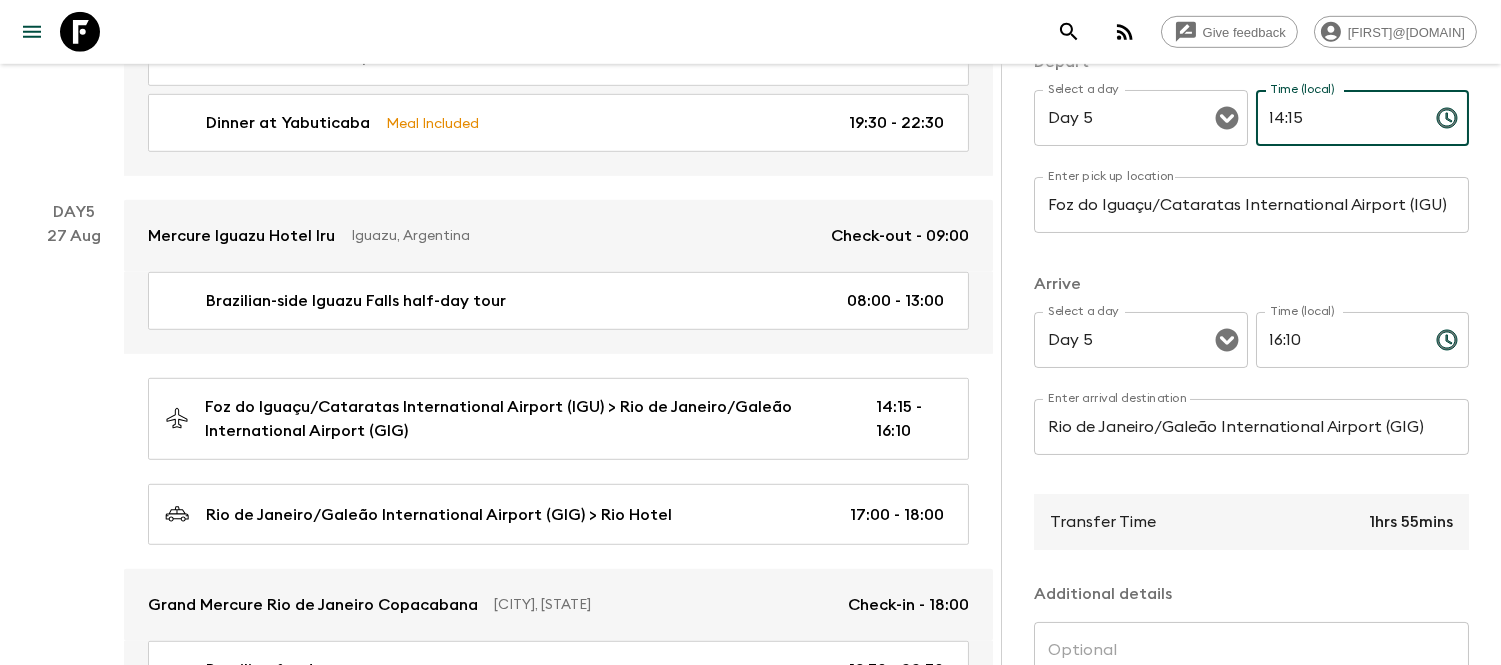 click on "14:15" at bounding box center [1338, 118] 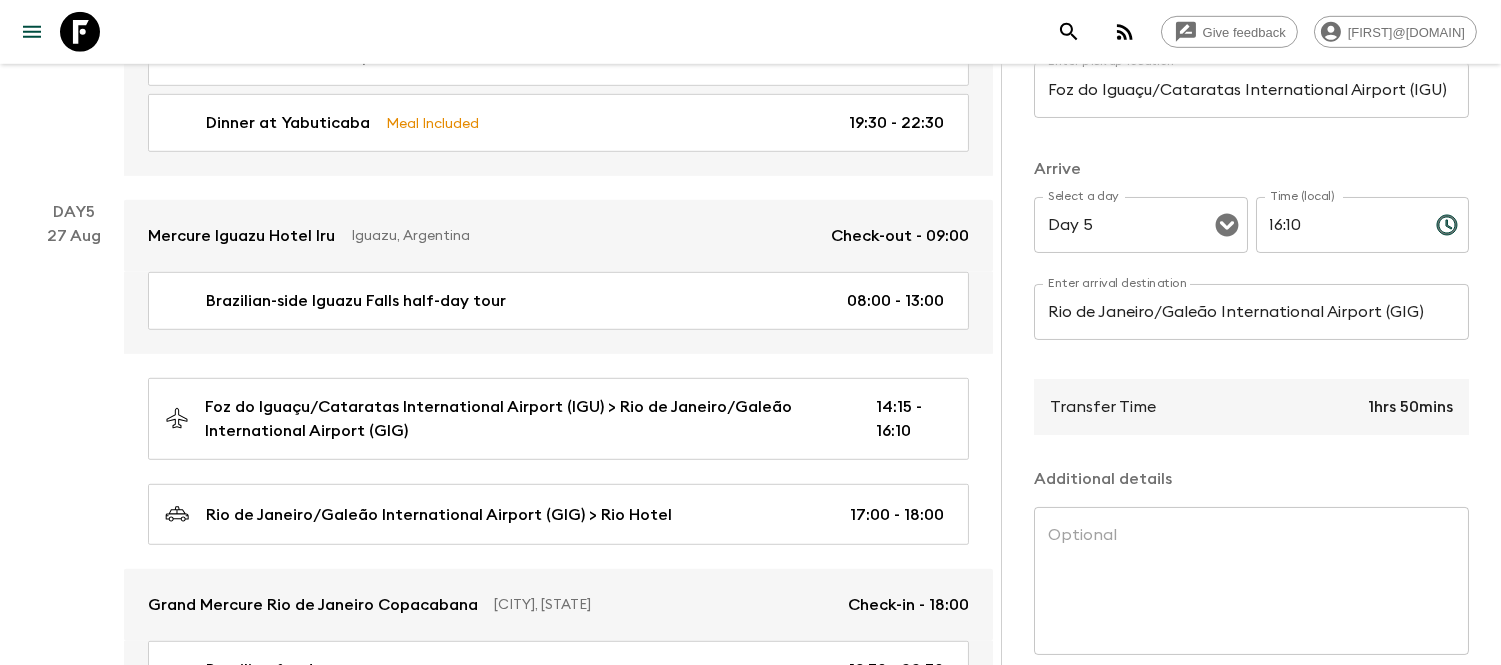 scroll, scrollTop: 508, scrollLeft: 0, axis: vertical 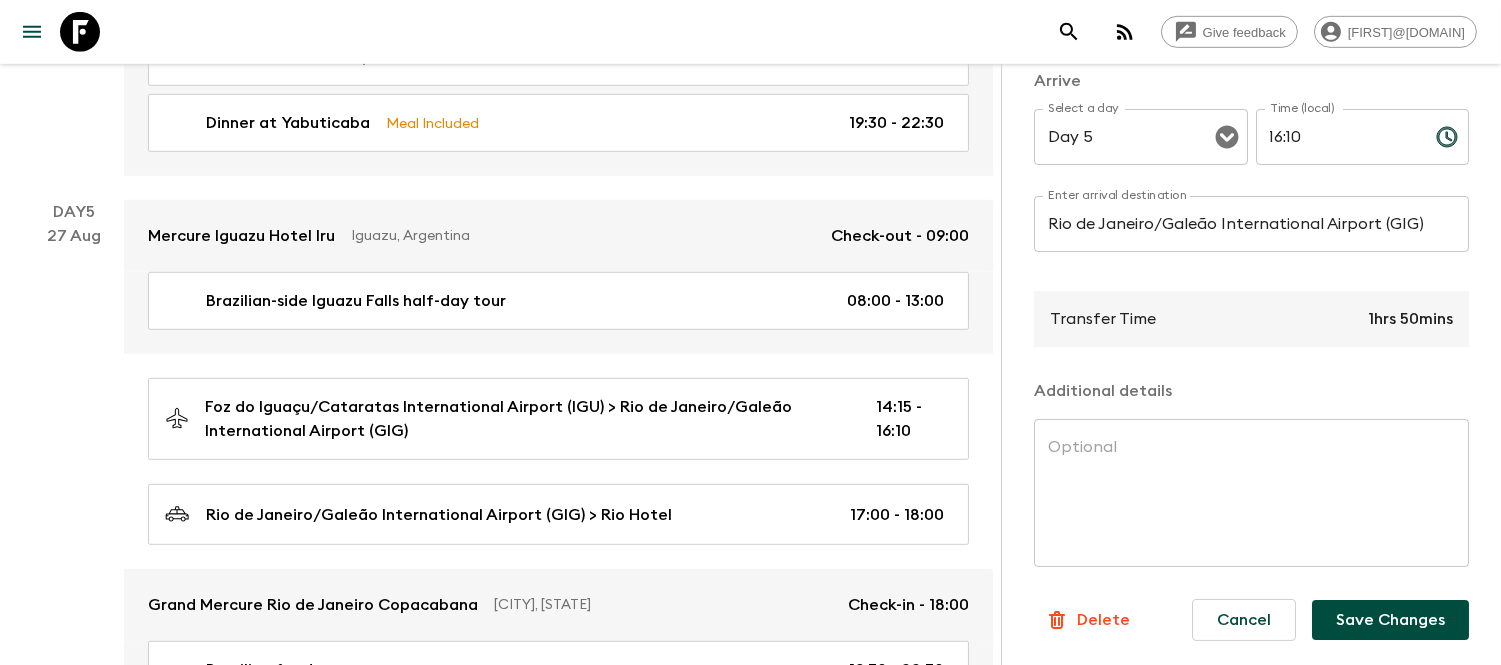 type on "14:20" 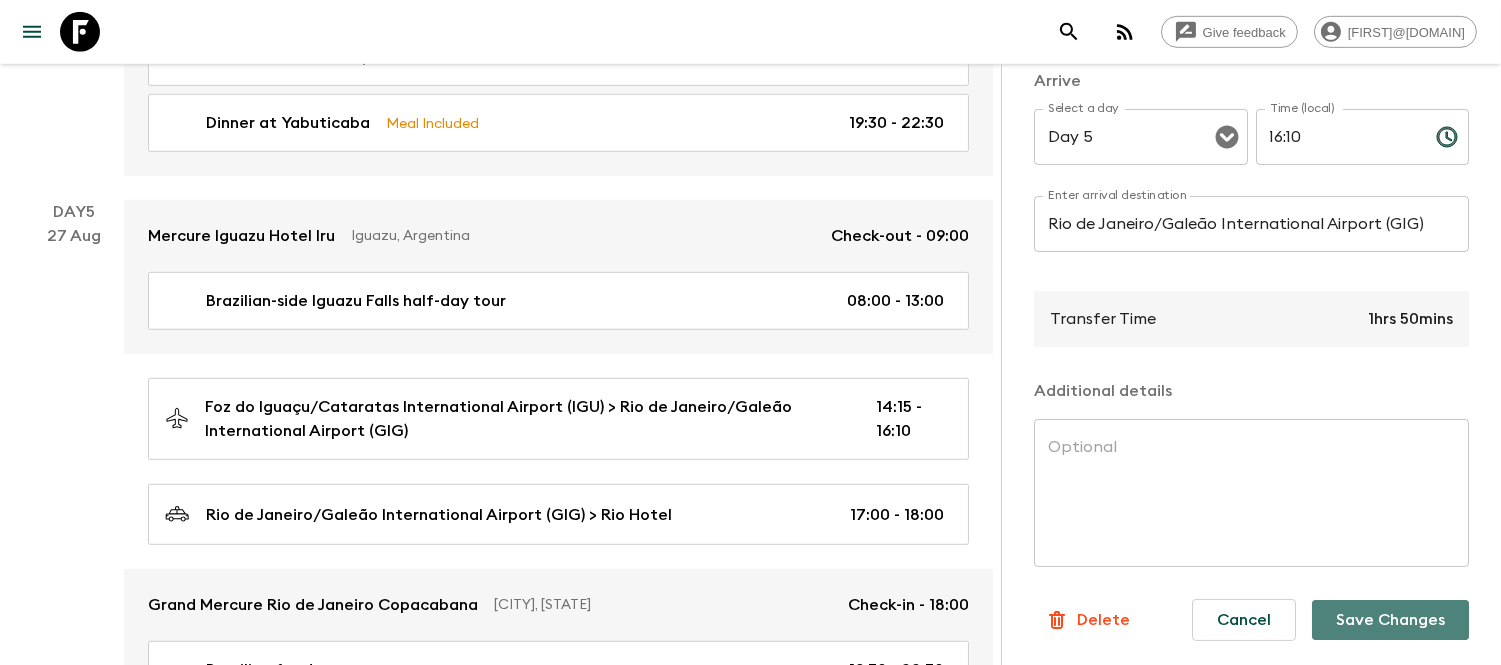 click on "Save Changes" at bounding box center (1390, 620) 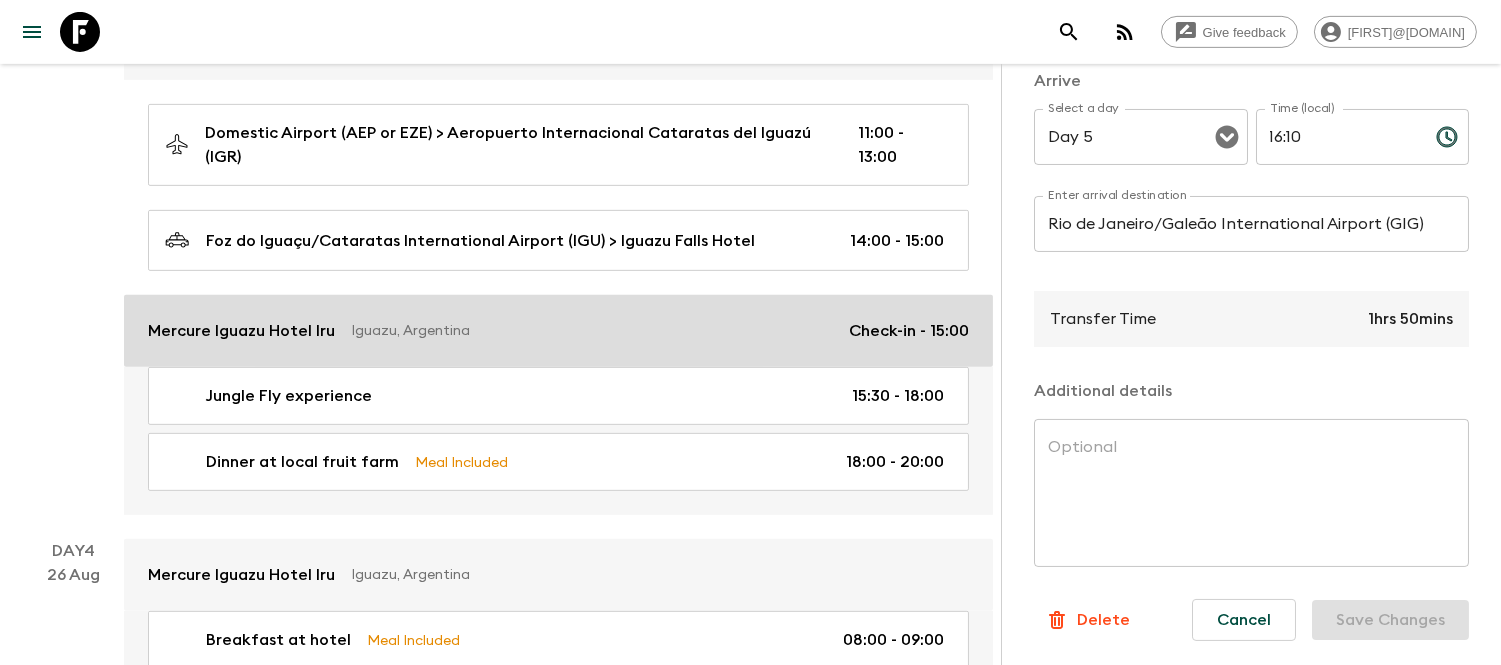 scroll, scrollTop: 1508, scrollLeft: 0, axis: vertical 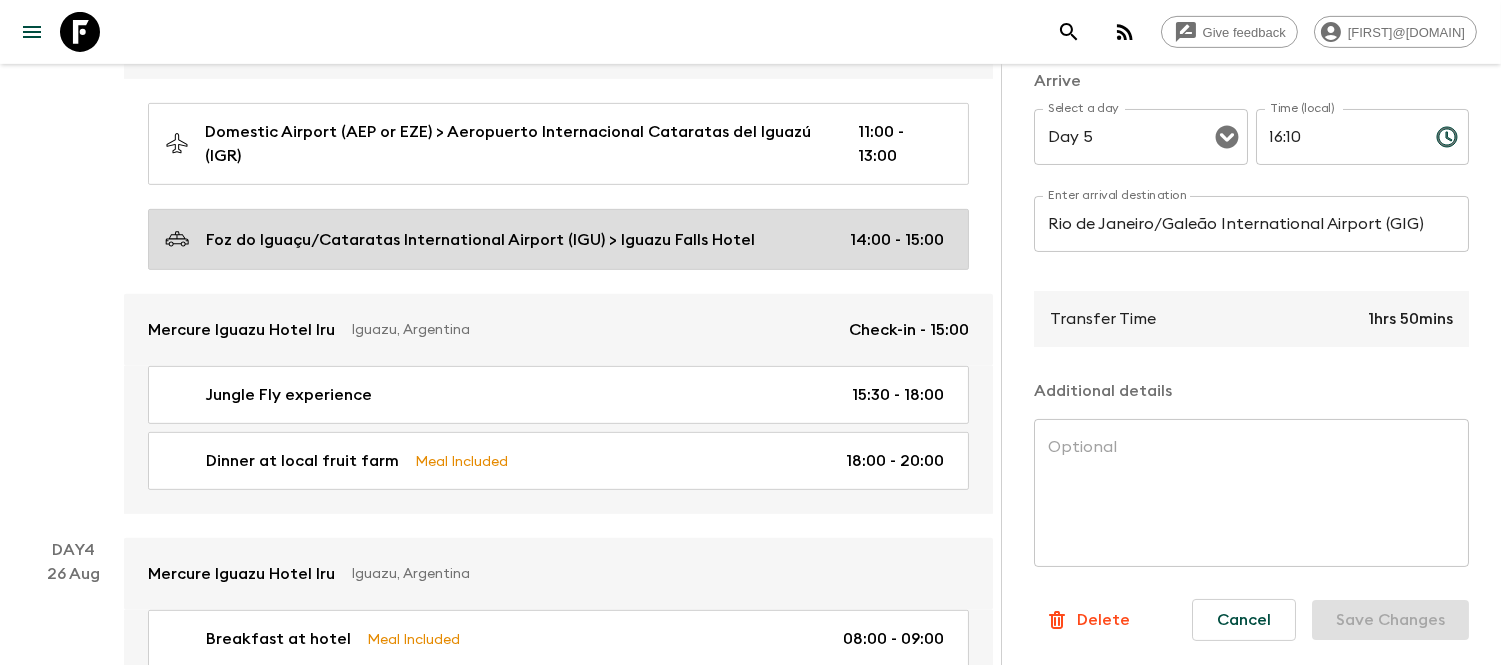 click on "Foz do Iguaçu/Cataratas International Airport (IGU) > Iguazu Falls Hotel" at bounding box center (480, 240) 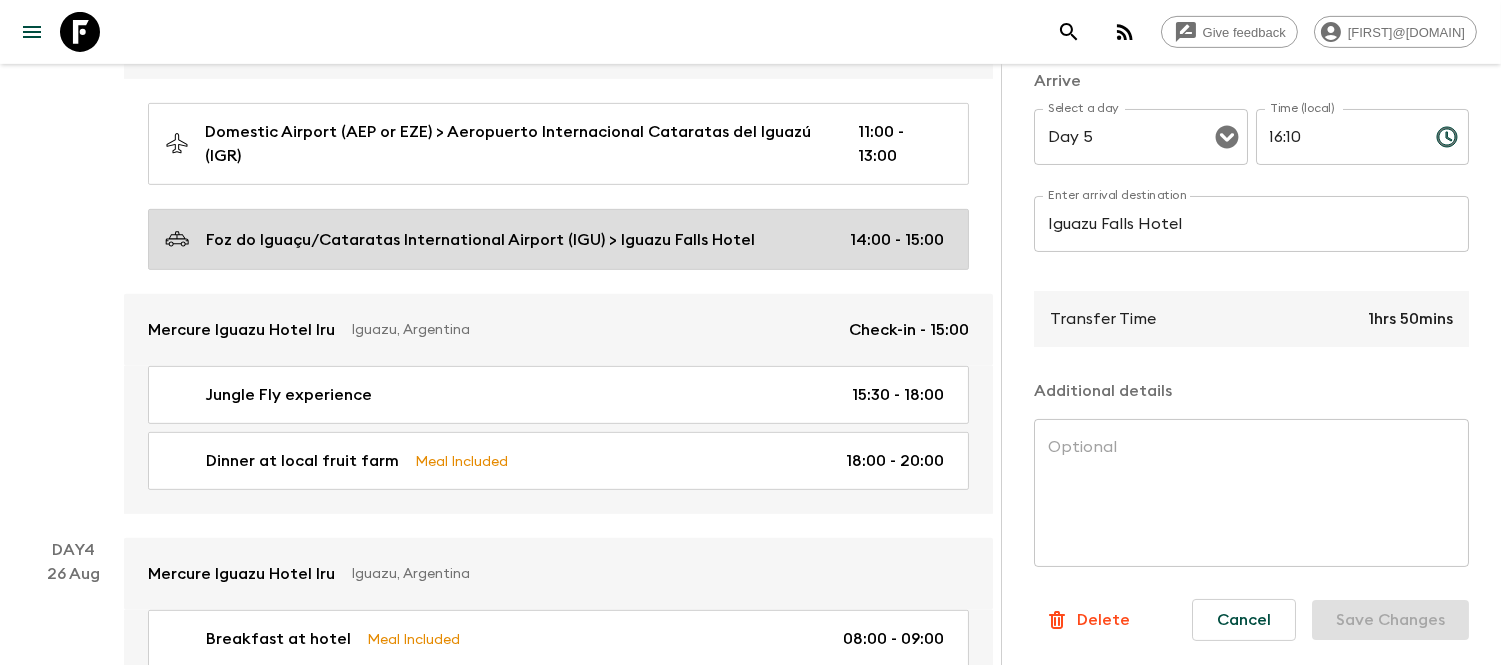 type on "Day 3" 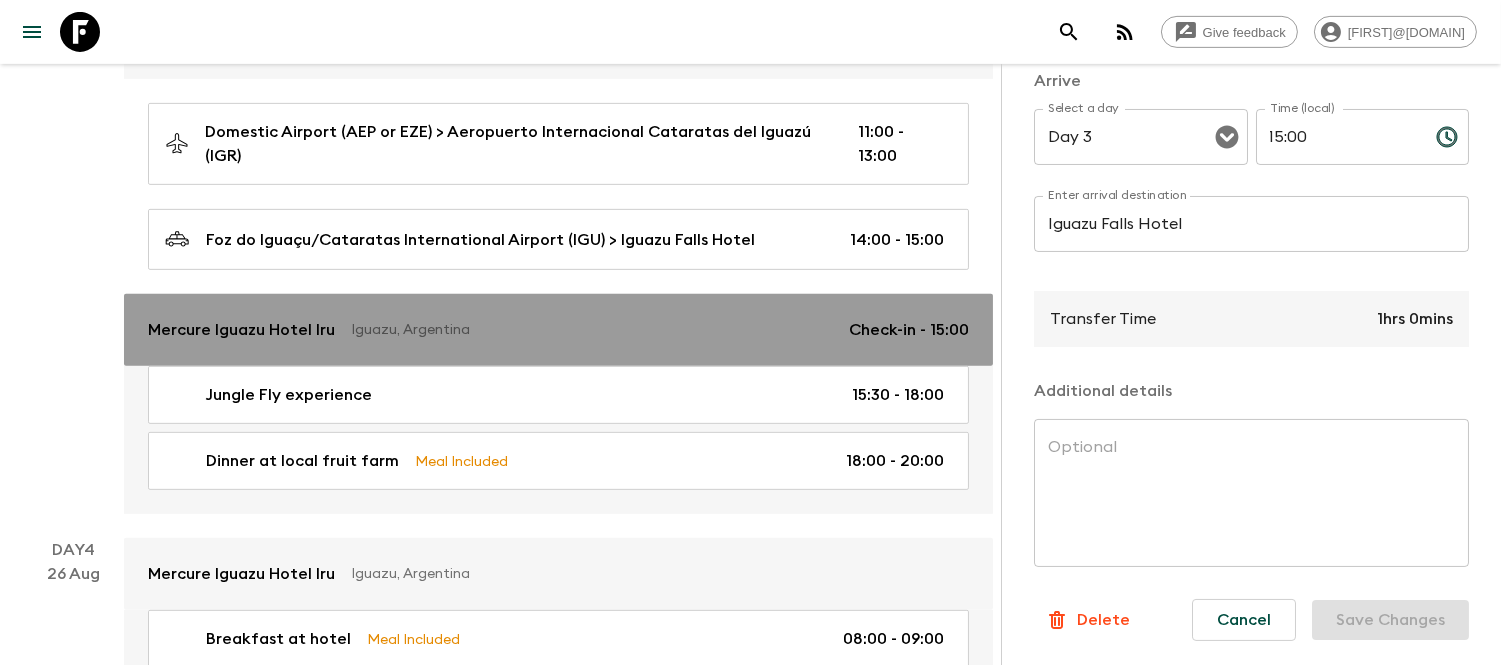 click on "Mercure Iguazu Hotel Iru Iguazu, [STATE] Check-in - 15:00" at bounding box center (558, 330) 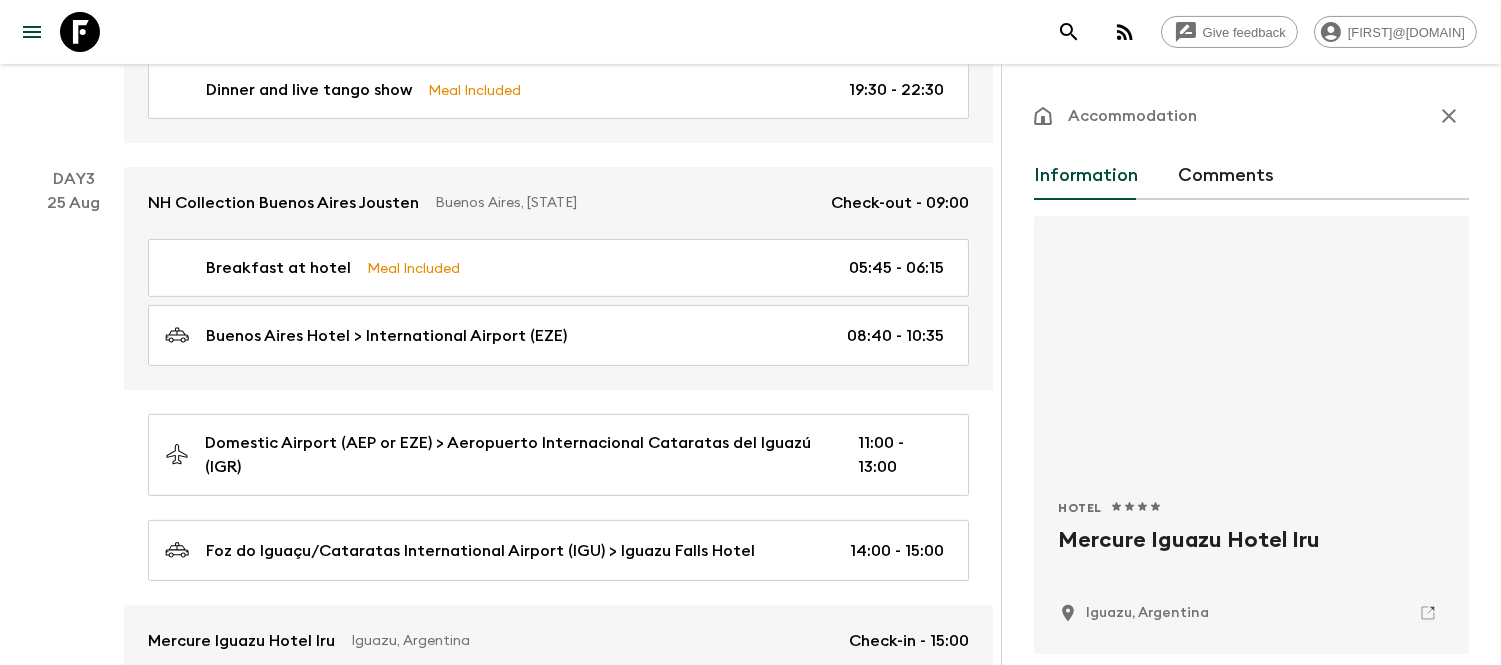 scroll, scrollTop: 1286, scrollLeft: 0, axis: vertical 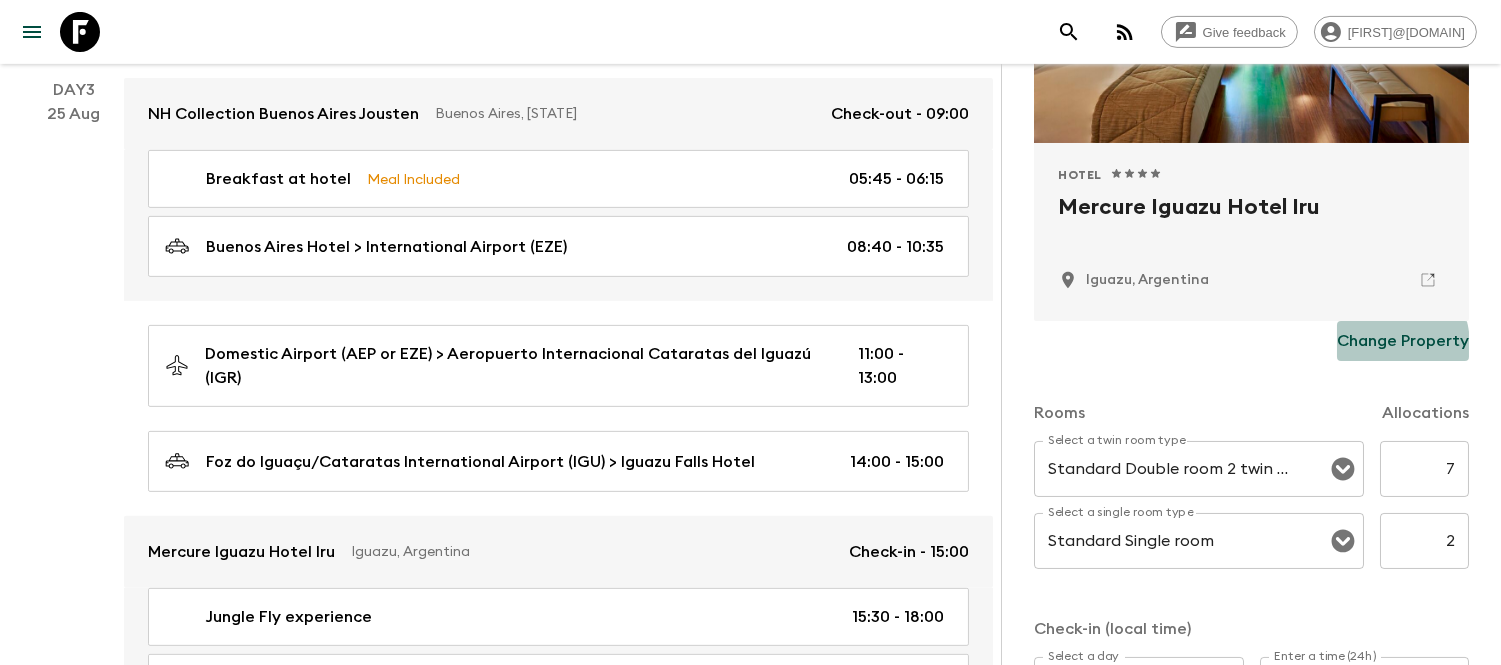 click on "Change Property" at bounding box center [1403, 341] 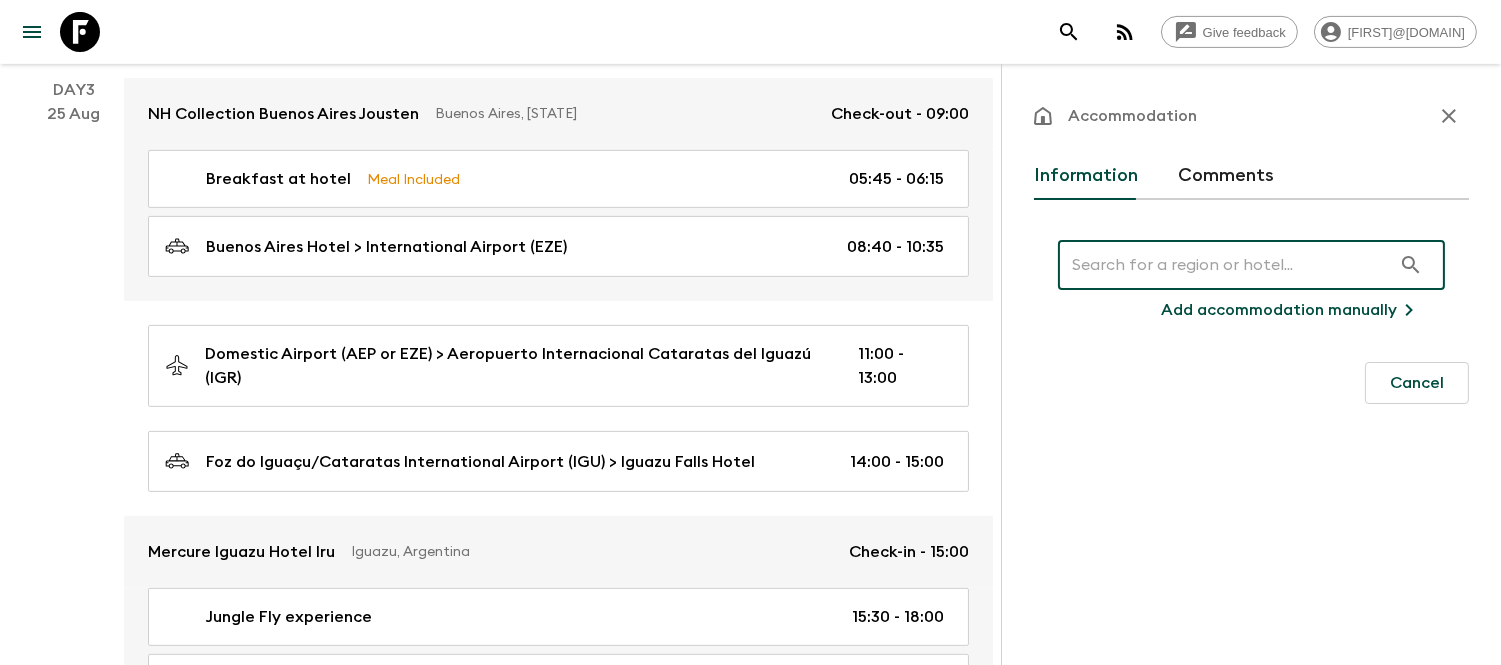 click at bounding box center (1224, 265) 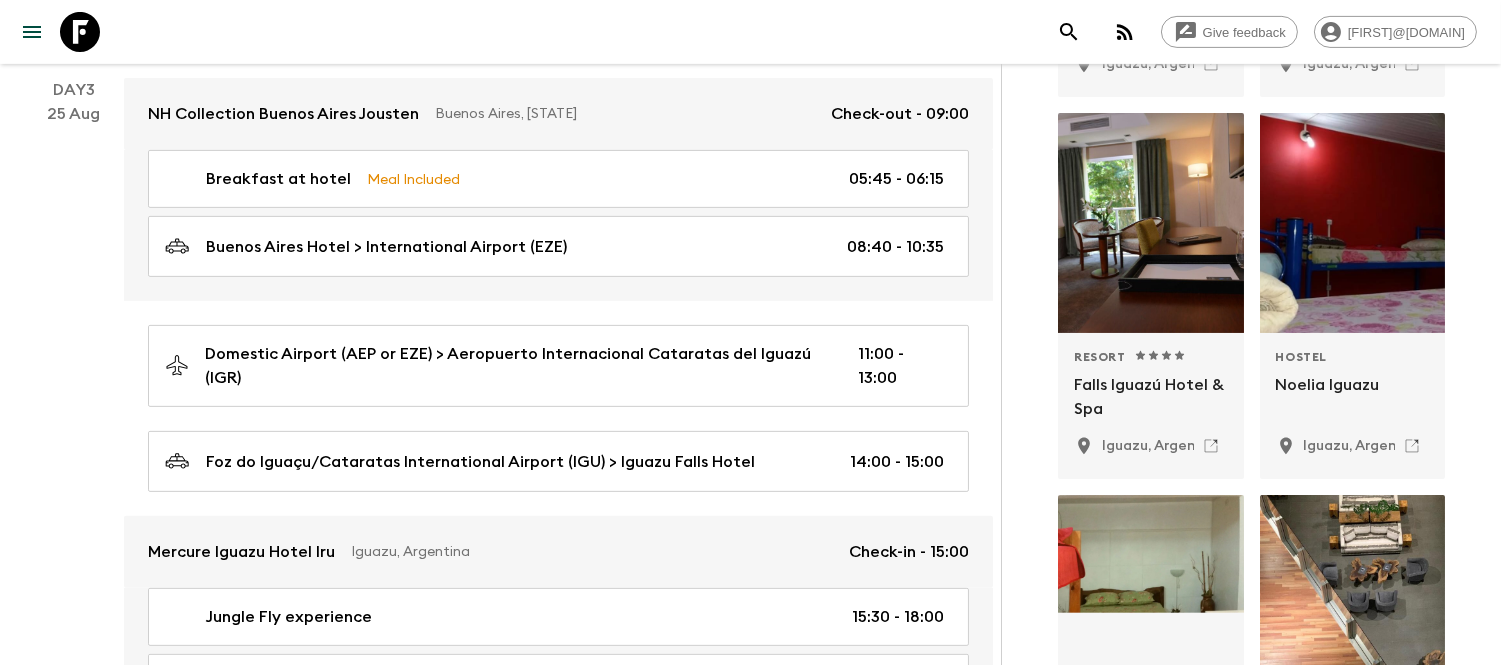 scroll, scrollTop: 554, scrollLeft: 0, axis: vertical 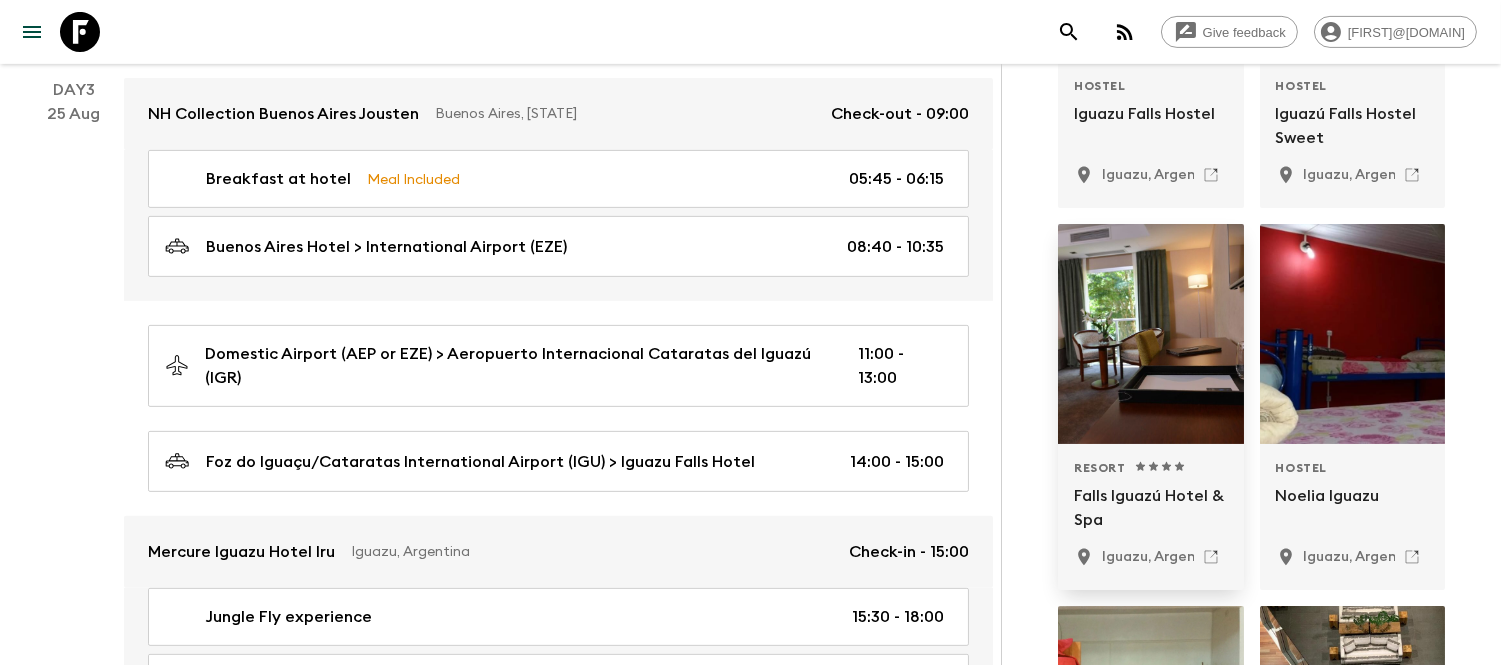 type on "falls iguazu" 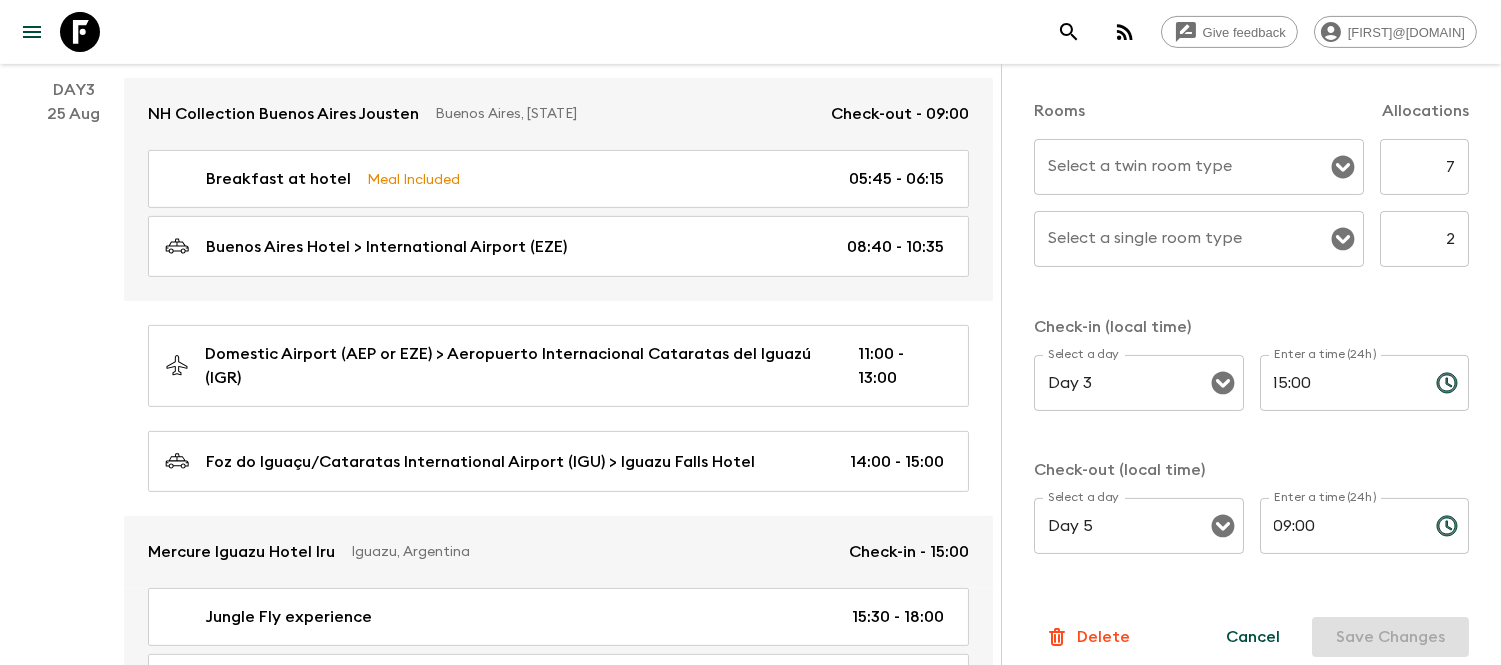 scroll, scrollTop: 652, scrollLeft: 0, axis: vertical 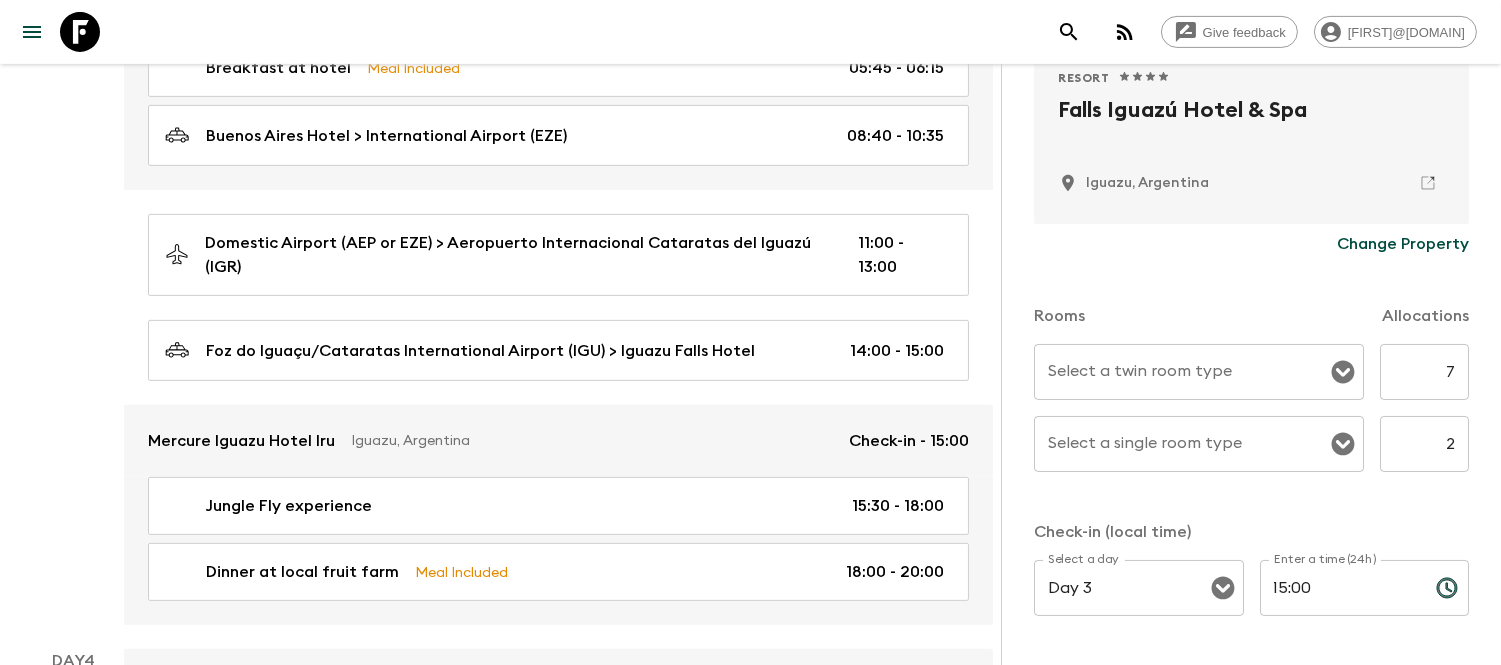 click 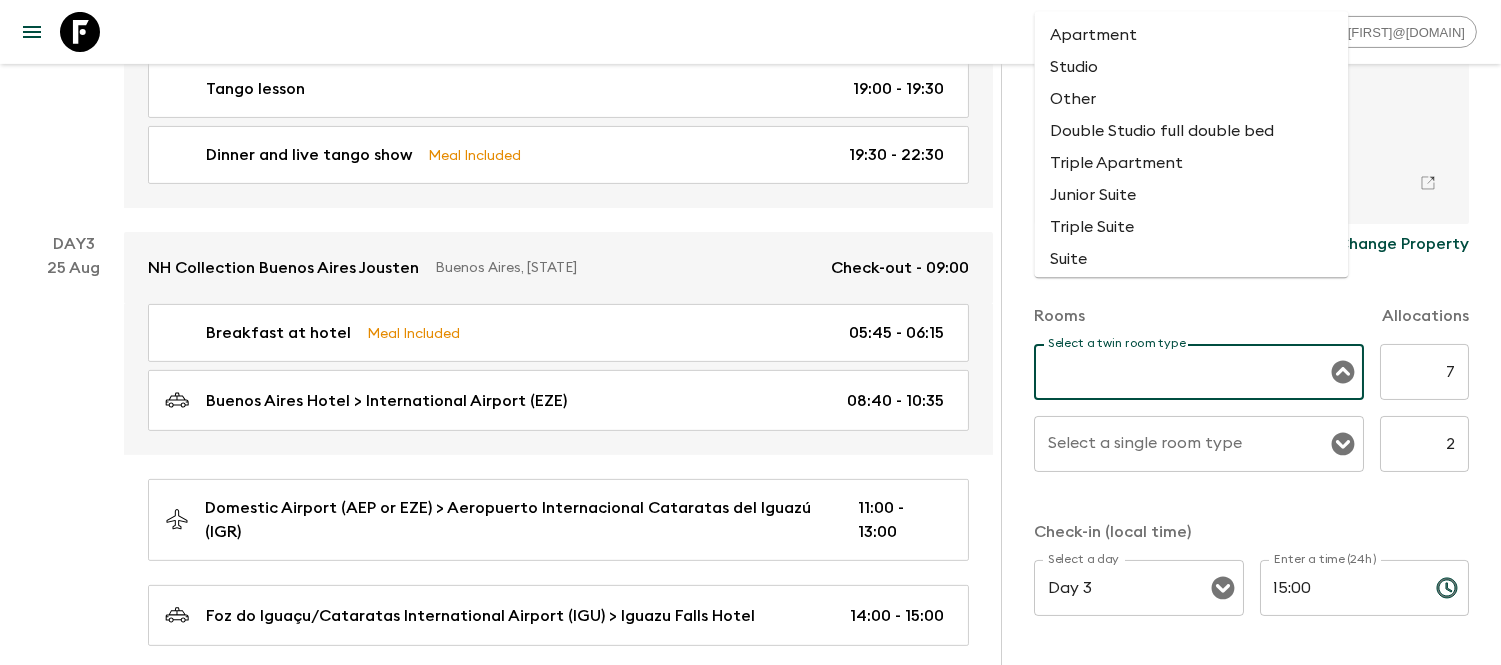 scroll, scrollTop: 1064, scrollLeft: 0, axis: vertical 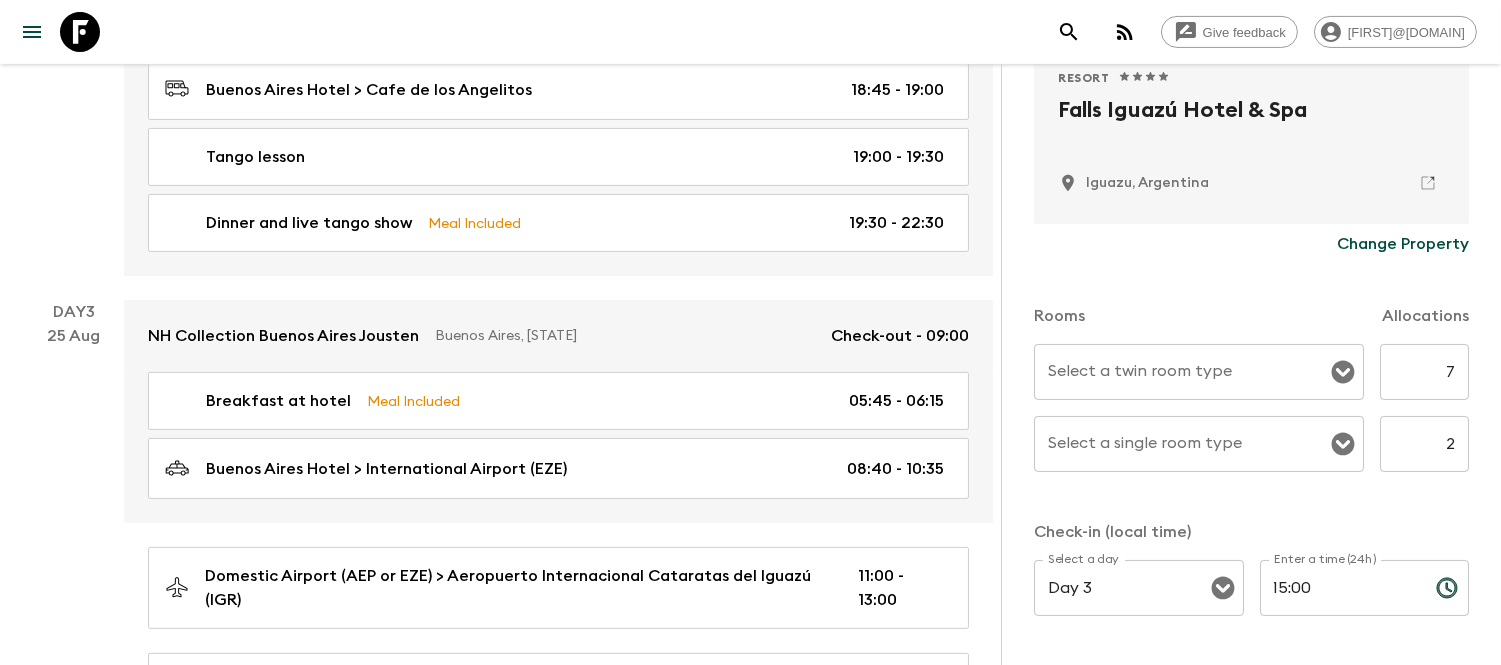 click on "Select a twin room type" at bounding box center [1140, 371] 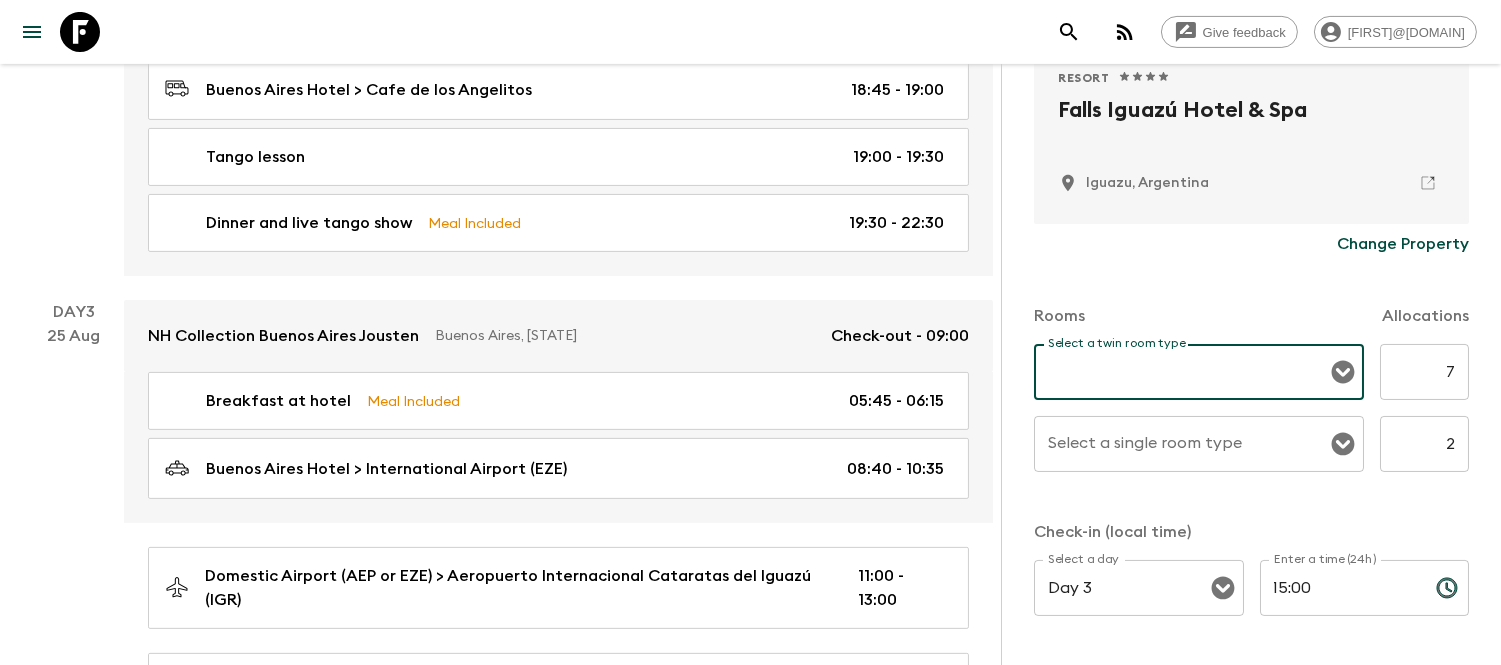 click 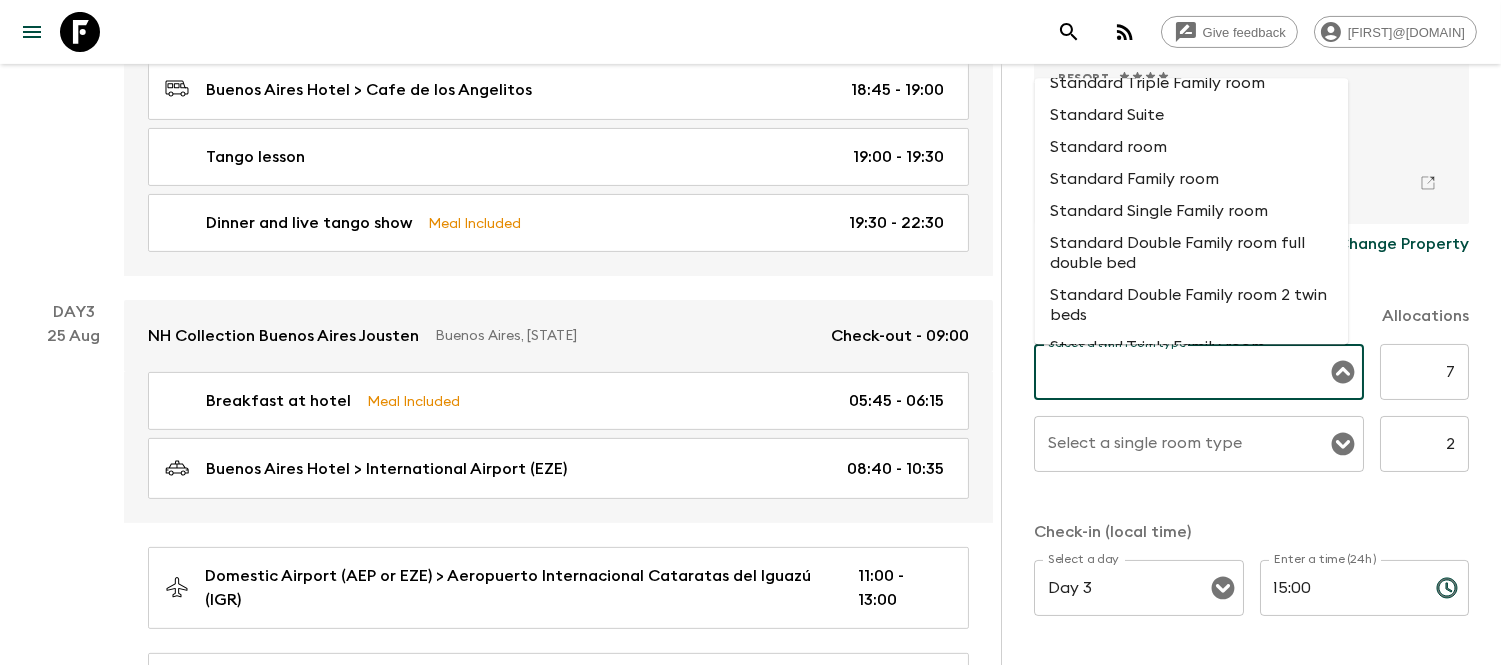 scroll, scrollTop: 1023, scrollLeft: 0, axis: vertical 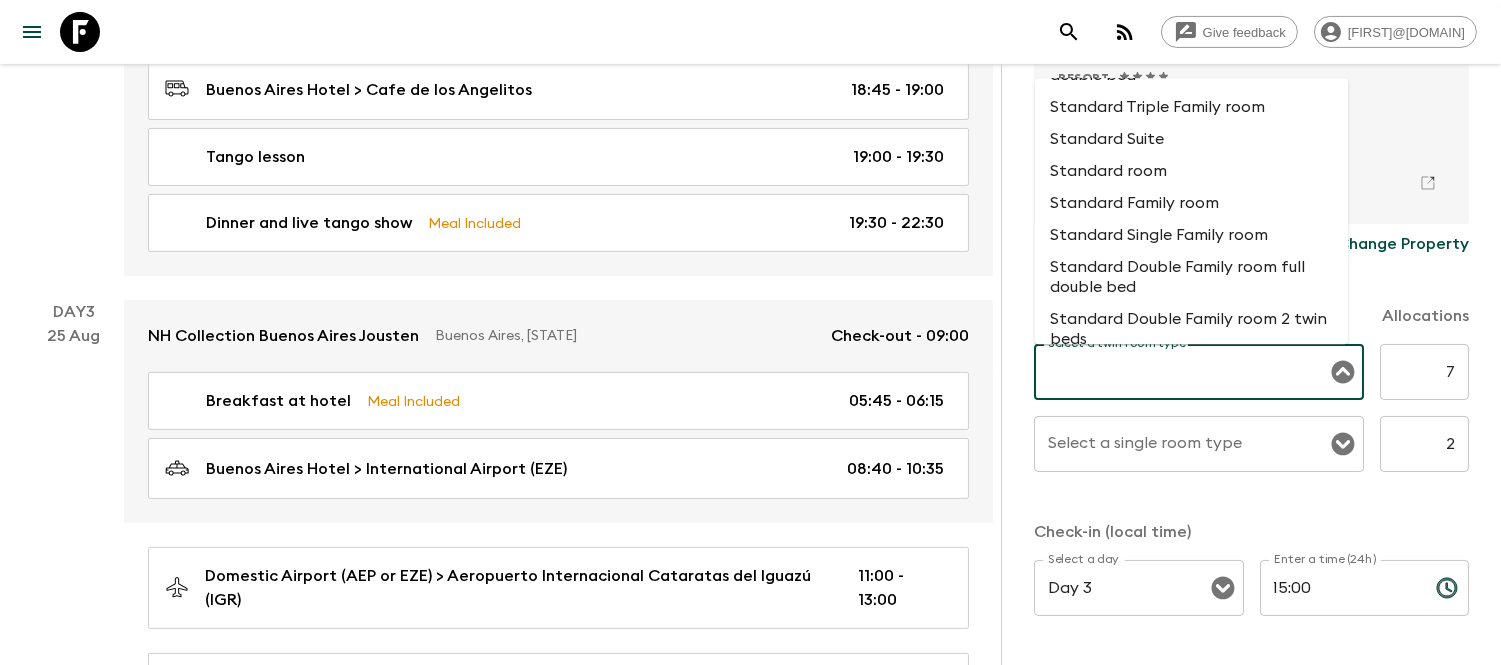 click on "Standard room" at bounding box center (1191, 171) 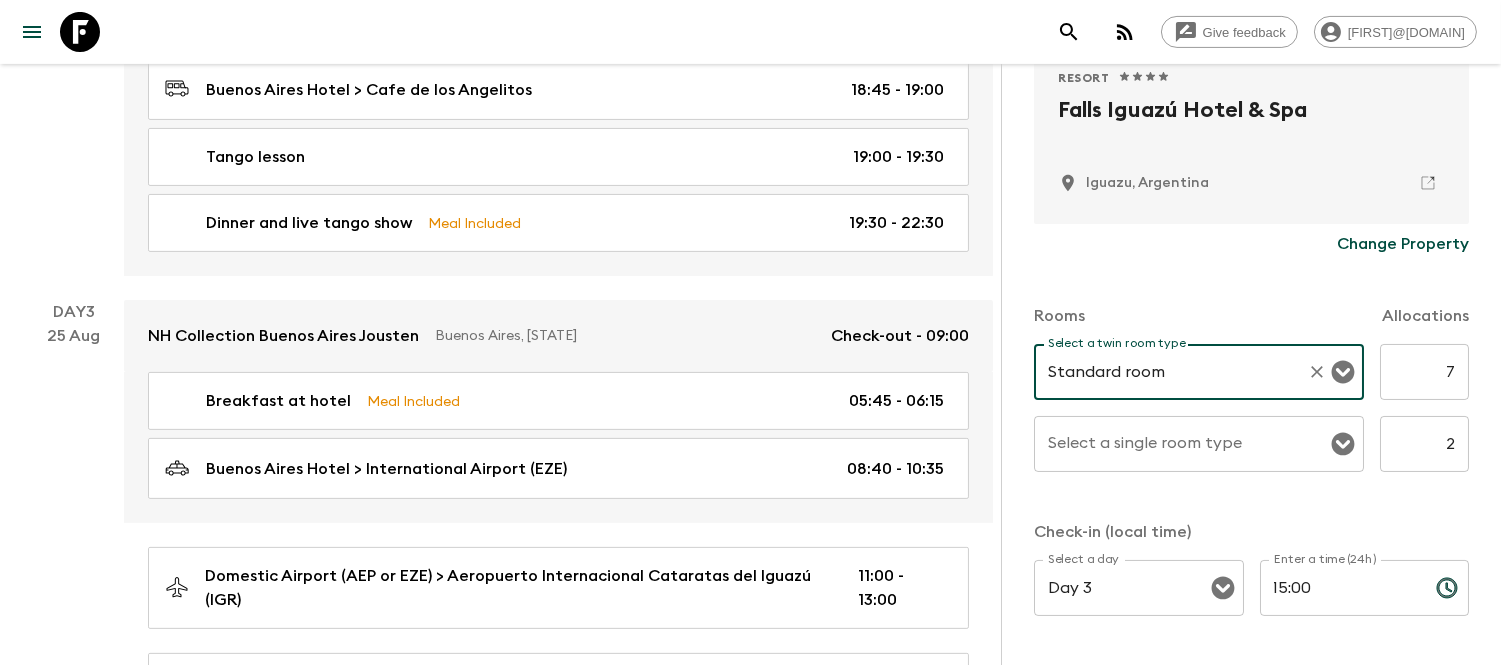 click 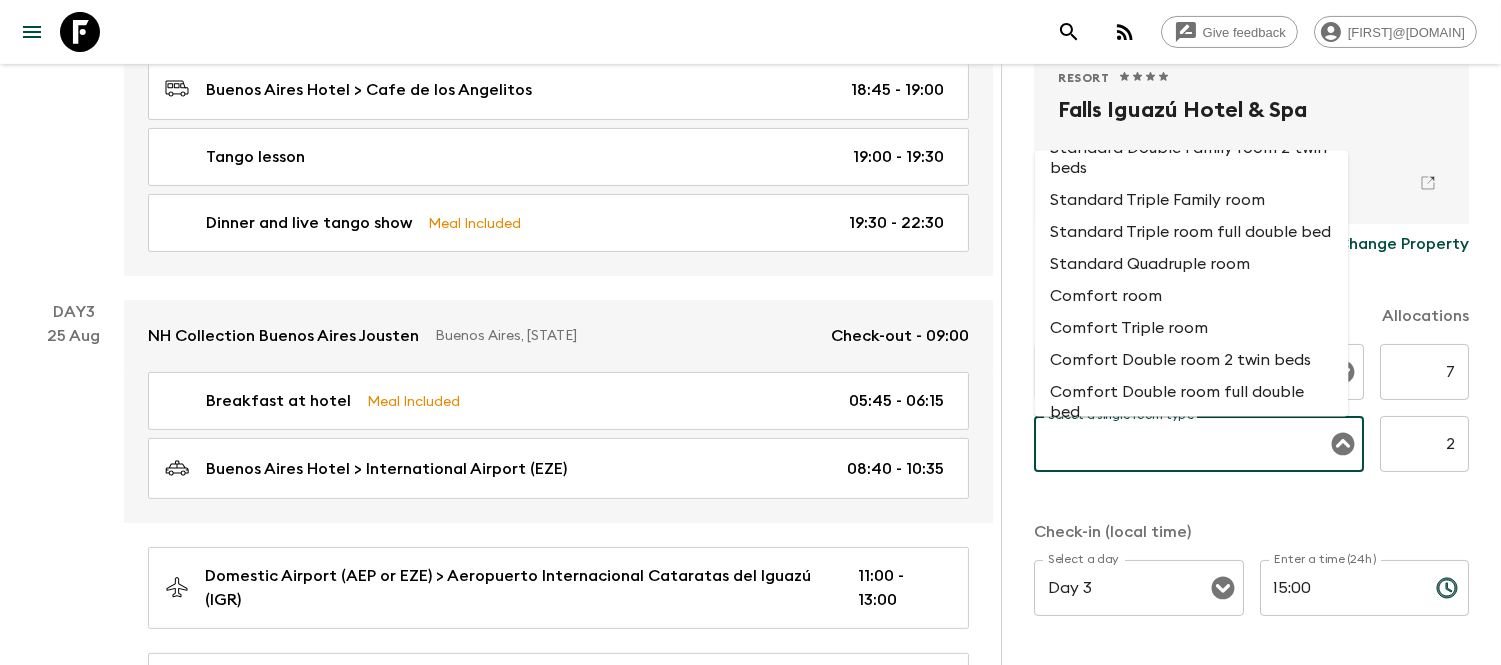 scroll, scrollTop: 1255, scrollLeft: 0, axis: vertical 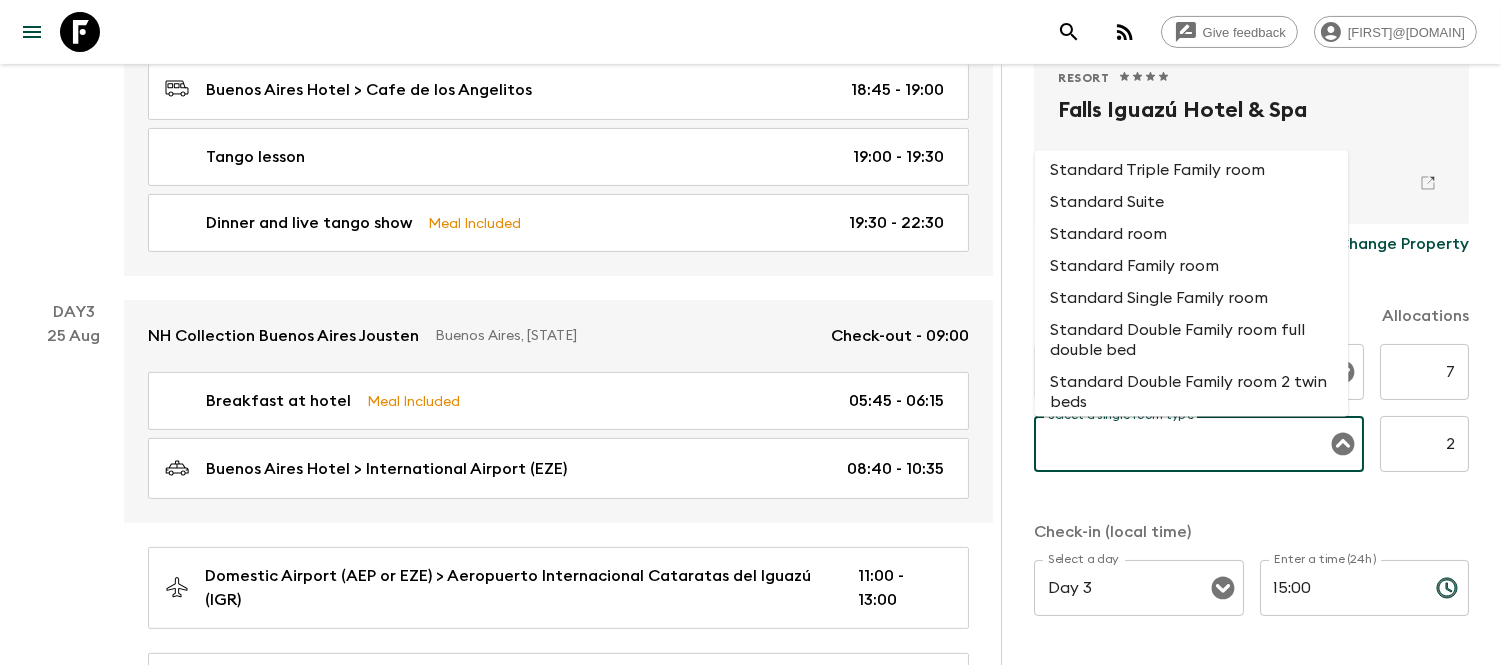 click on "Standard room" at bounding box center [1191, 234] 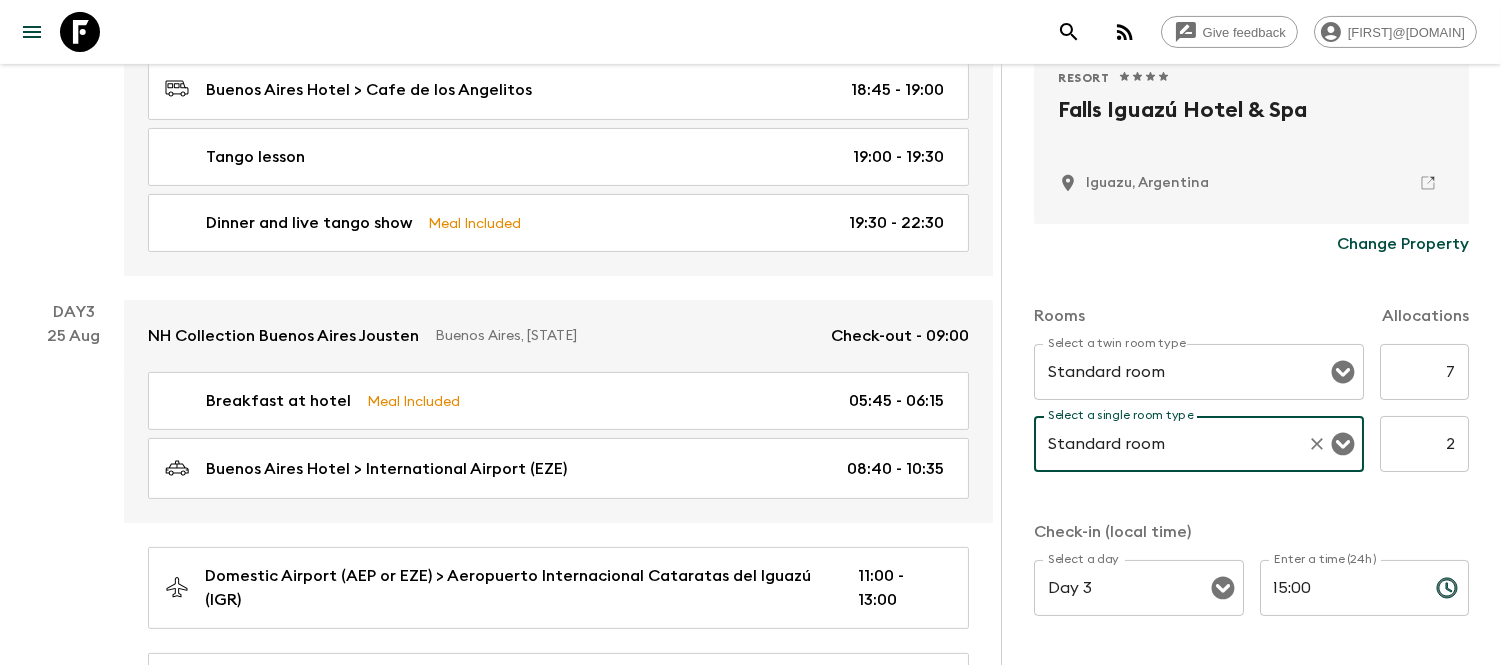 click on "7" at bounding box center (1424, 372) 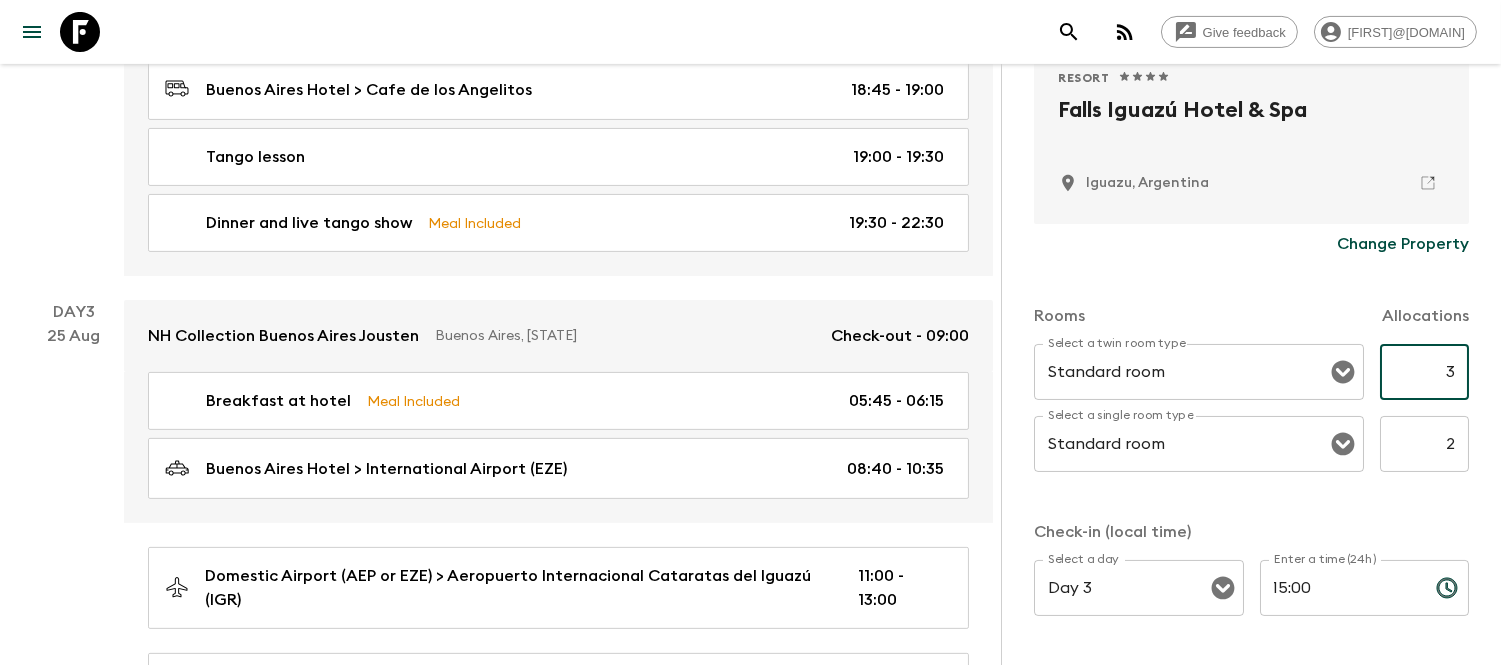 type on "3" 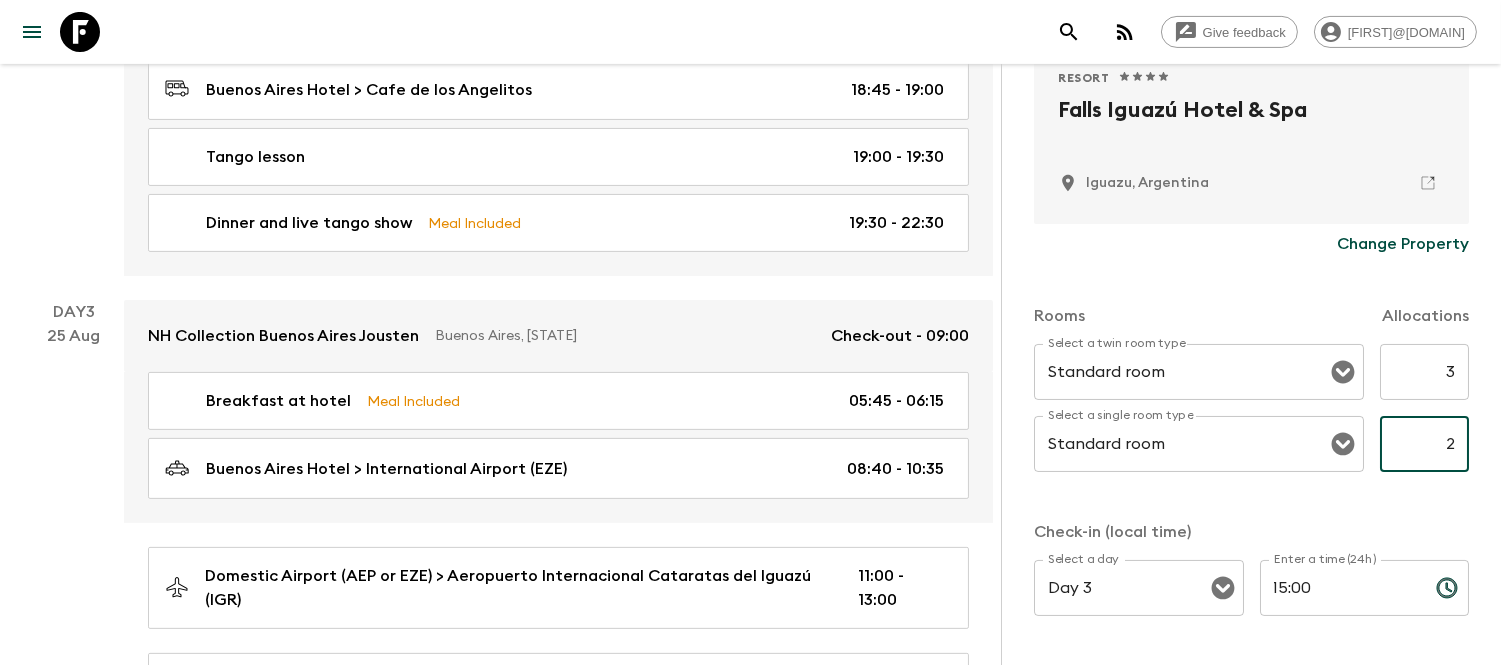 click on "2" at bounding box center [1424, 444] 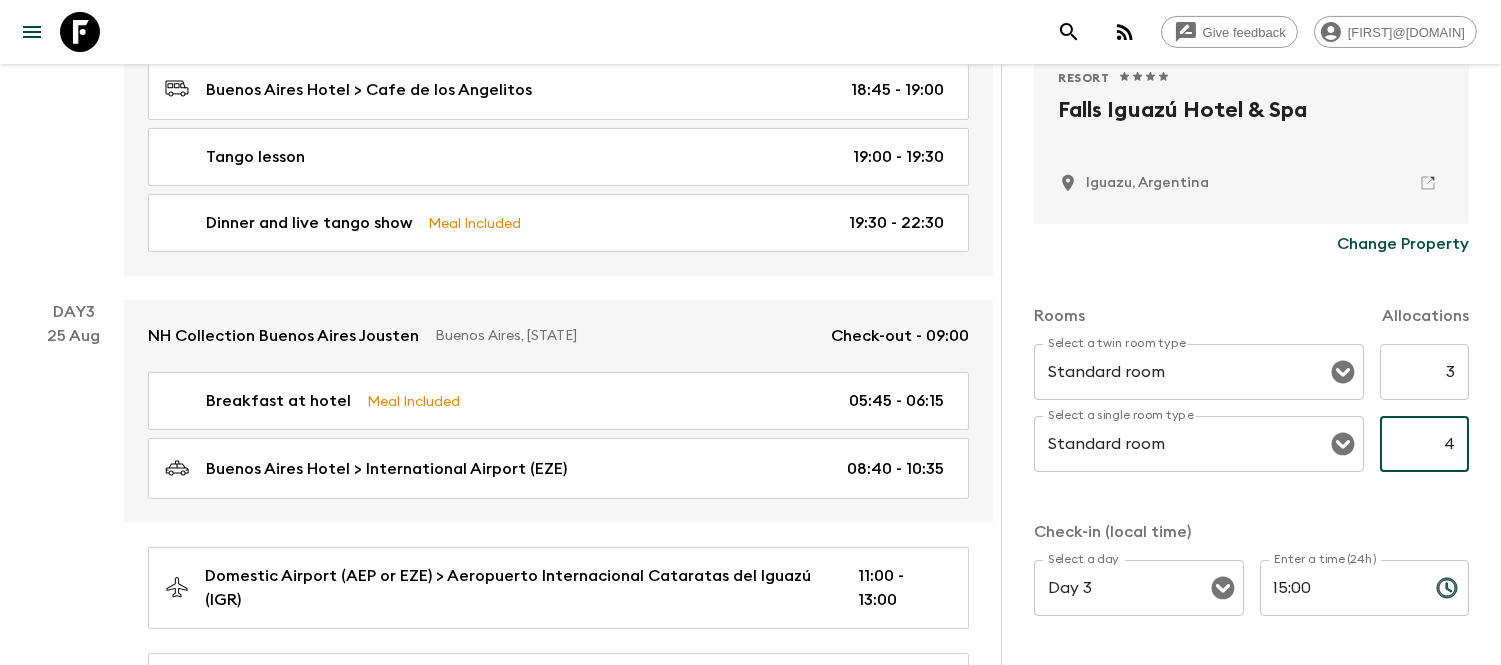 type on "4" 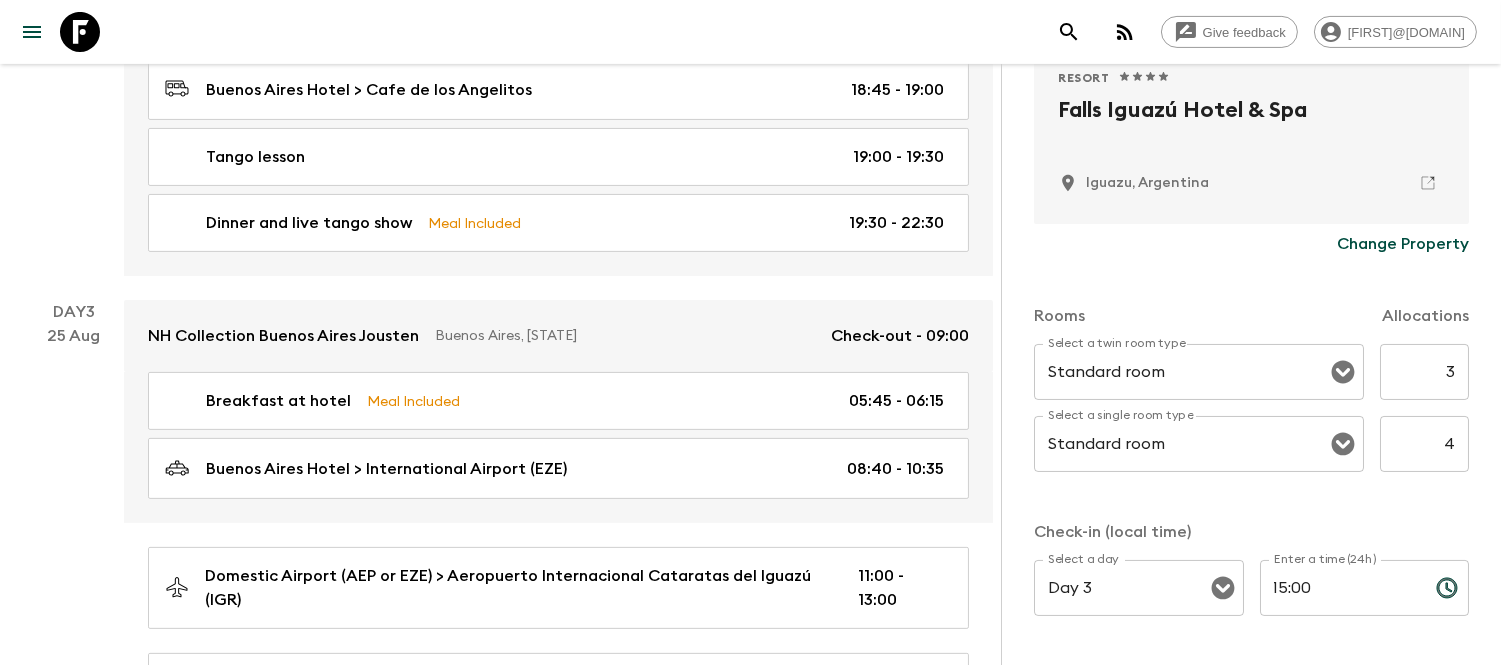 click on "Rooms Allocations Select a twin room type Standard room Select a twin room type 3 ​ Select a single room type Standard room Select a single room type 4 ​ Check-in (local time) Select a day Day 3 Select a day ​ Enter a time (24h) 15:00 Enter a time (24h) ​ Check-out (local time) Select a day Day 5 Select a day ​ Enter a time (24h) 09:00 Enter a time (24h) ​" at bounding box center (1251, 523) 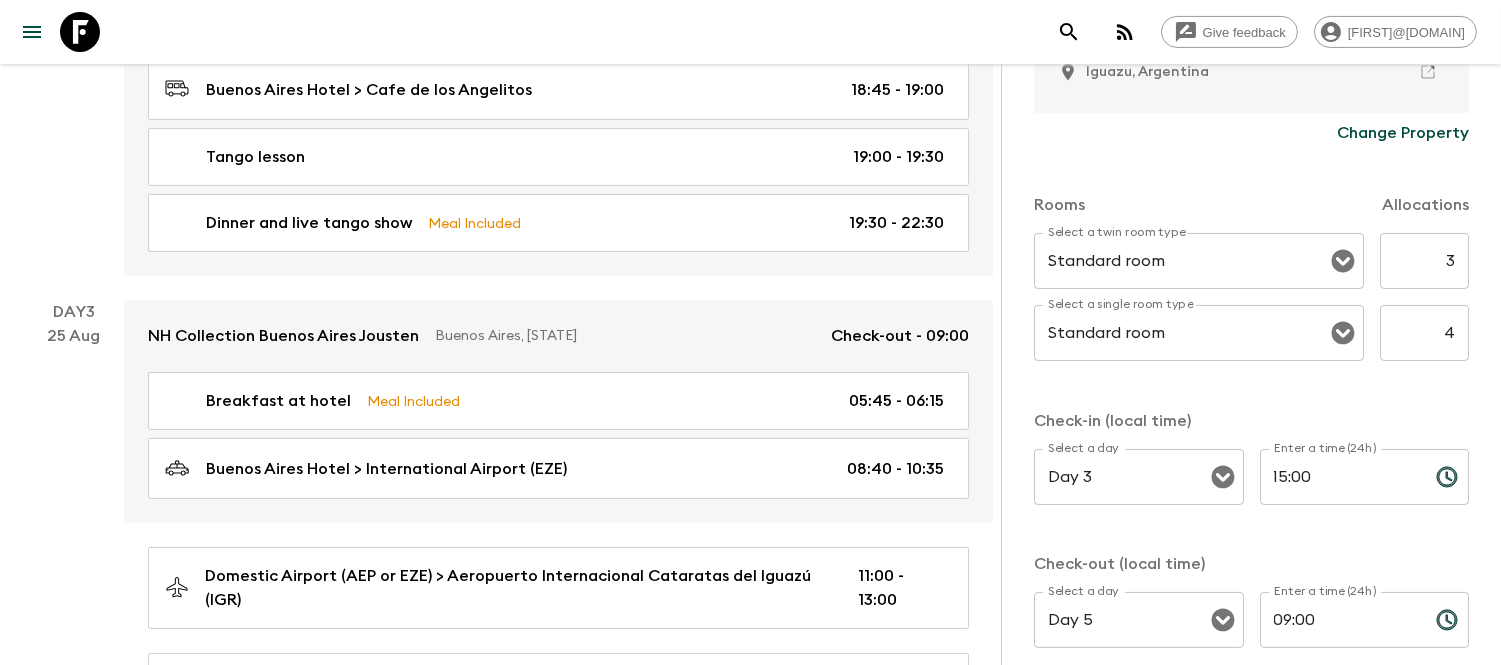 scroll, scrollTop: 652, scrollLeft: 0, axis: vertical 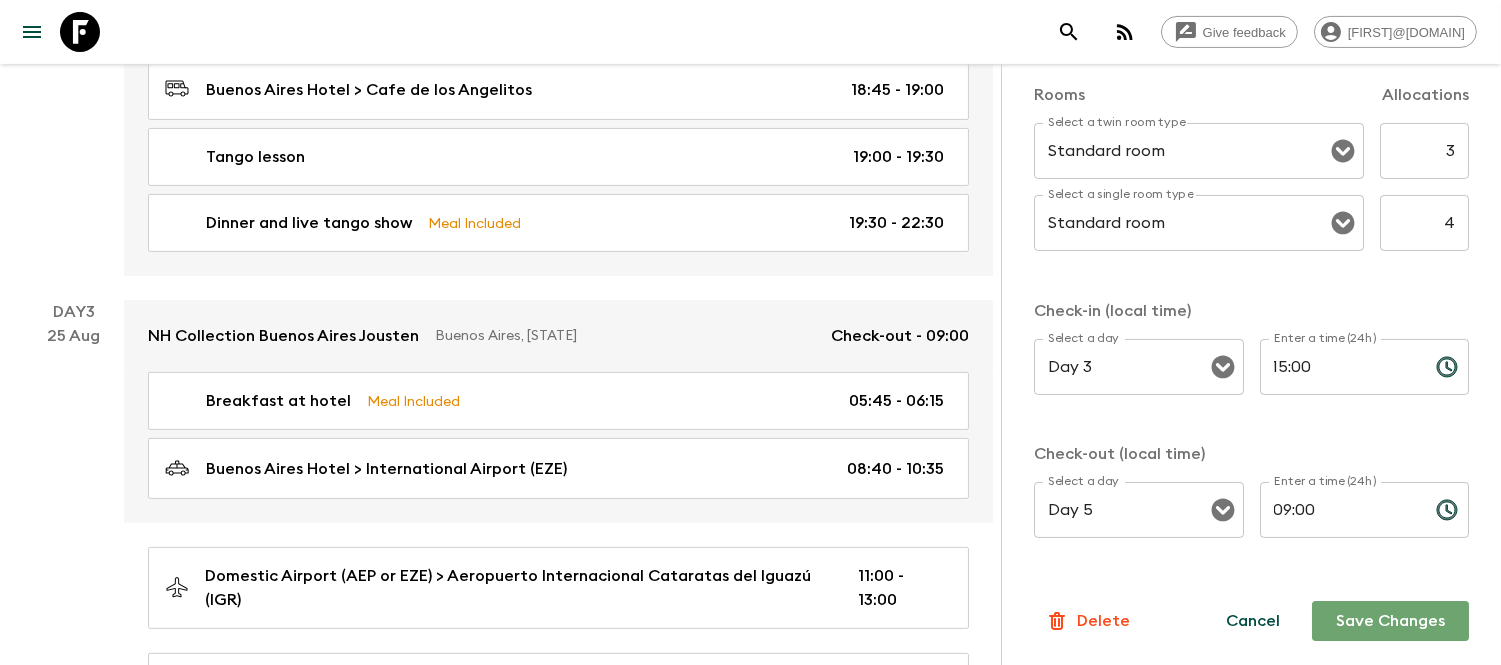 click on "Save Changes" at bounding box center (1390, 621) 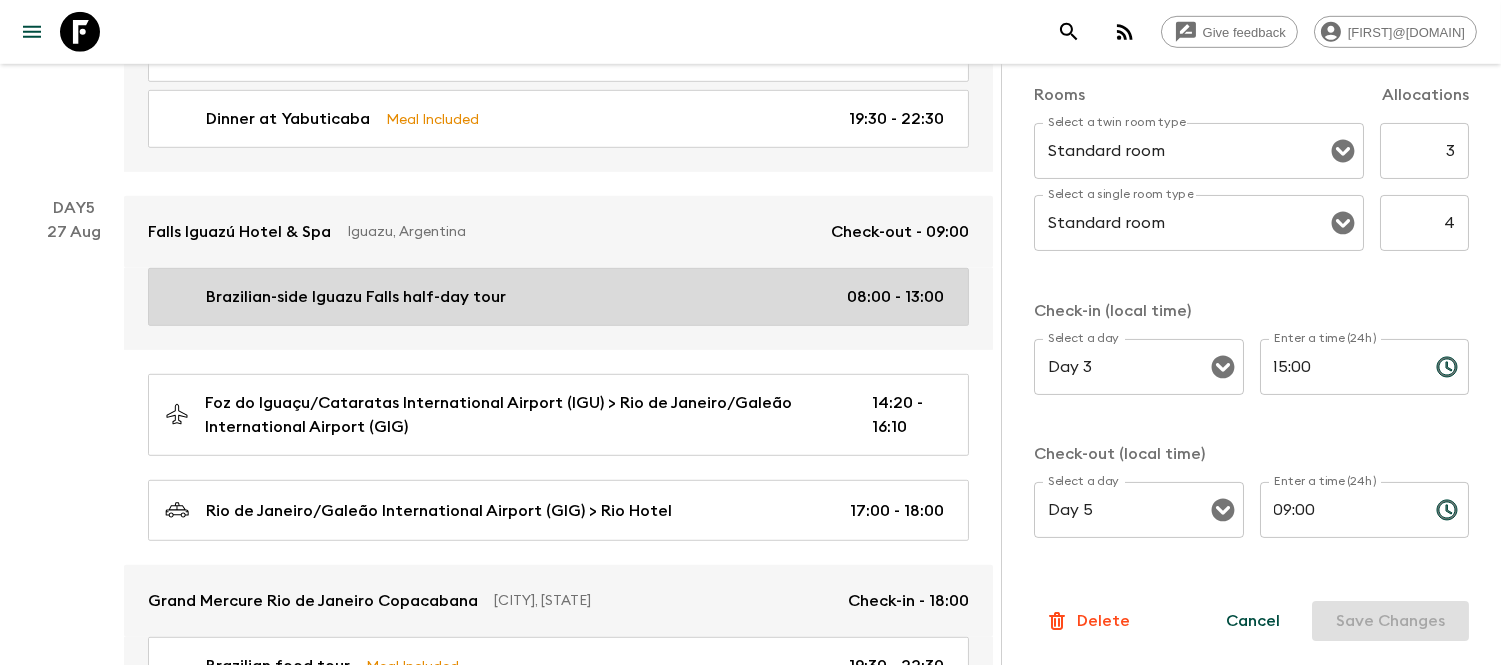 scroll, scrollTop: 2175, scrollLeft: 0, axis: vertical 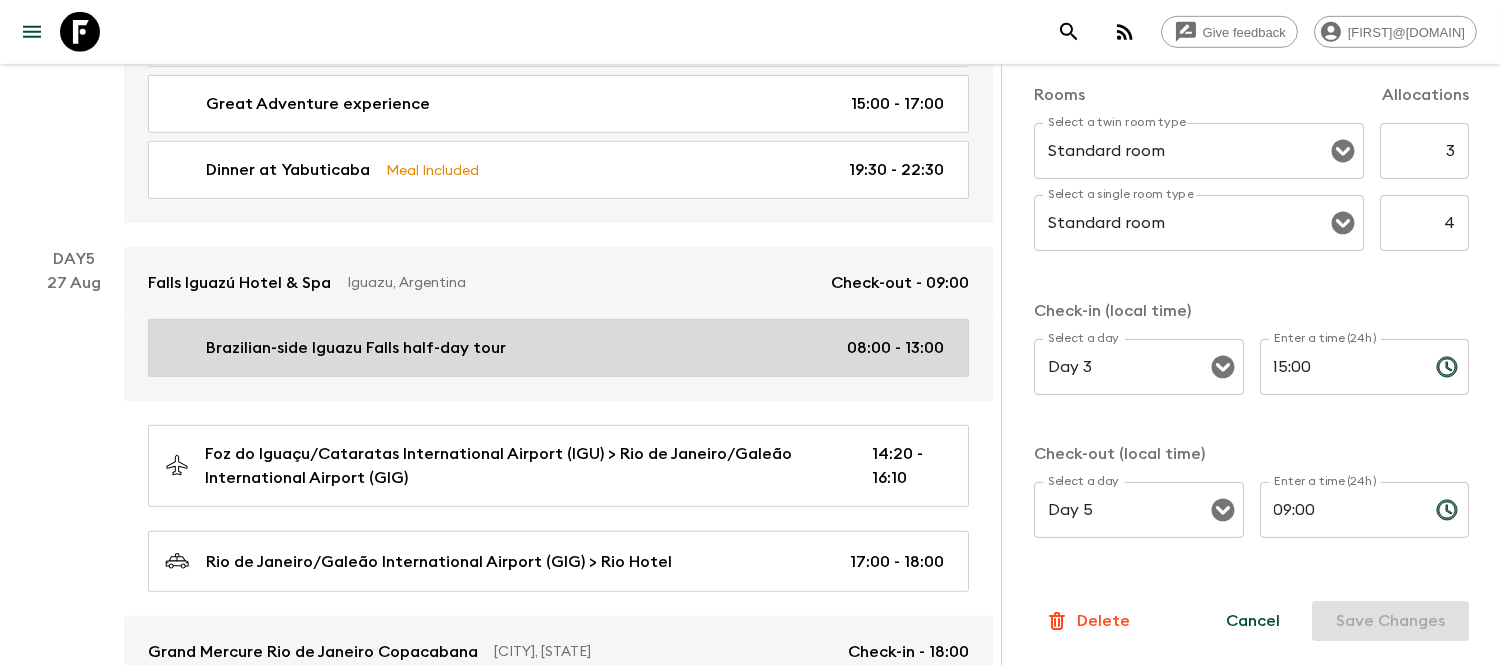 click on "Brazilian-side Iguazu Falls half-day tour 08:00 - 13:00" at bounding box center [558, 348] 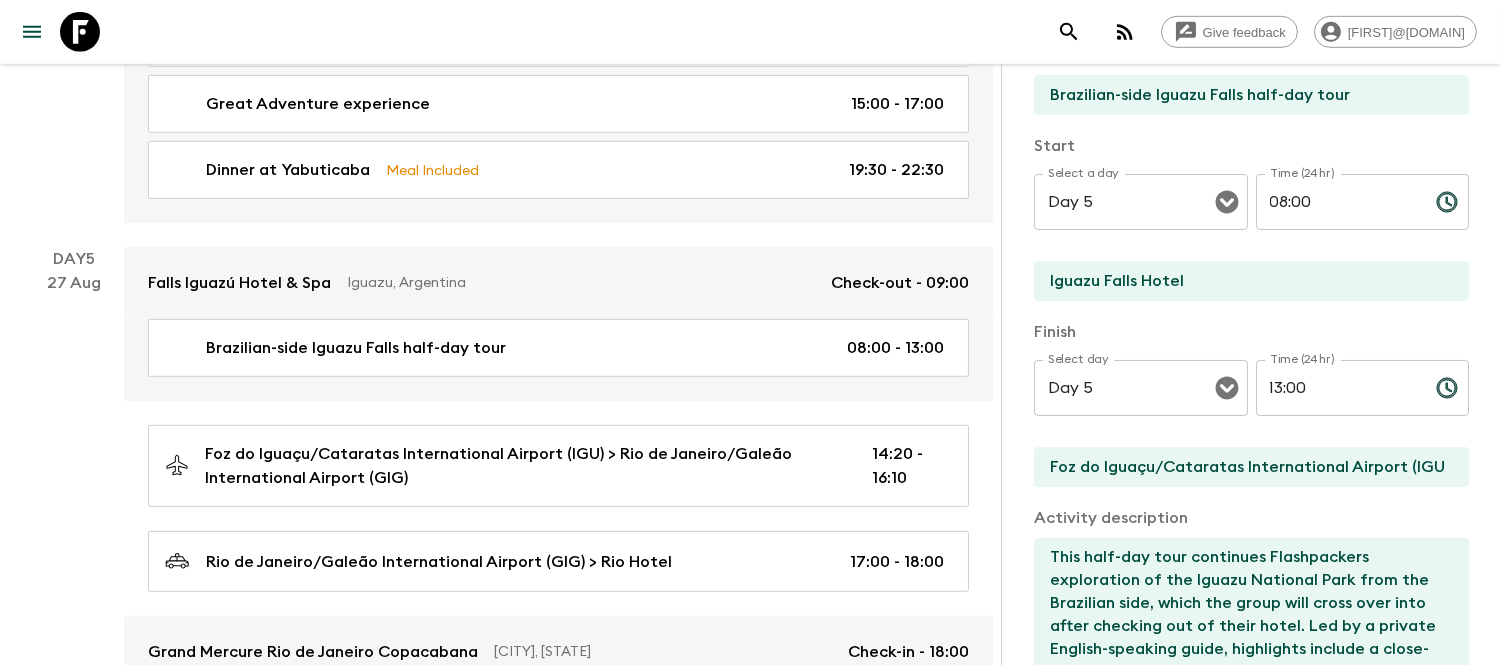 scroll, scrollTop: 222, scrollLeft: 0, axis: vertical 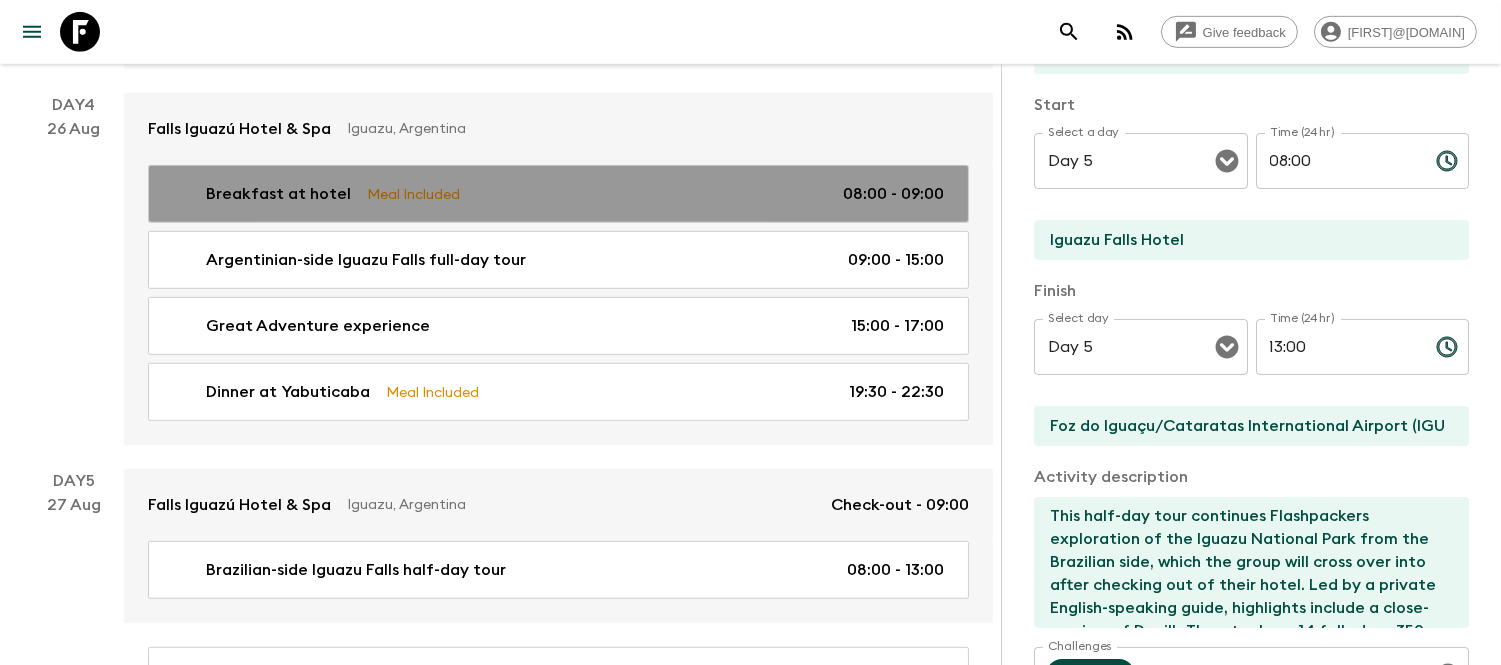 click on "Breakfast at hotel Meal Included 08:00 - 09:00" at bounding box center [554, 194] 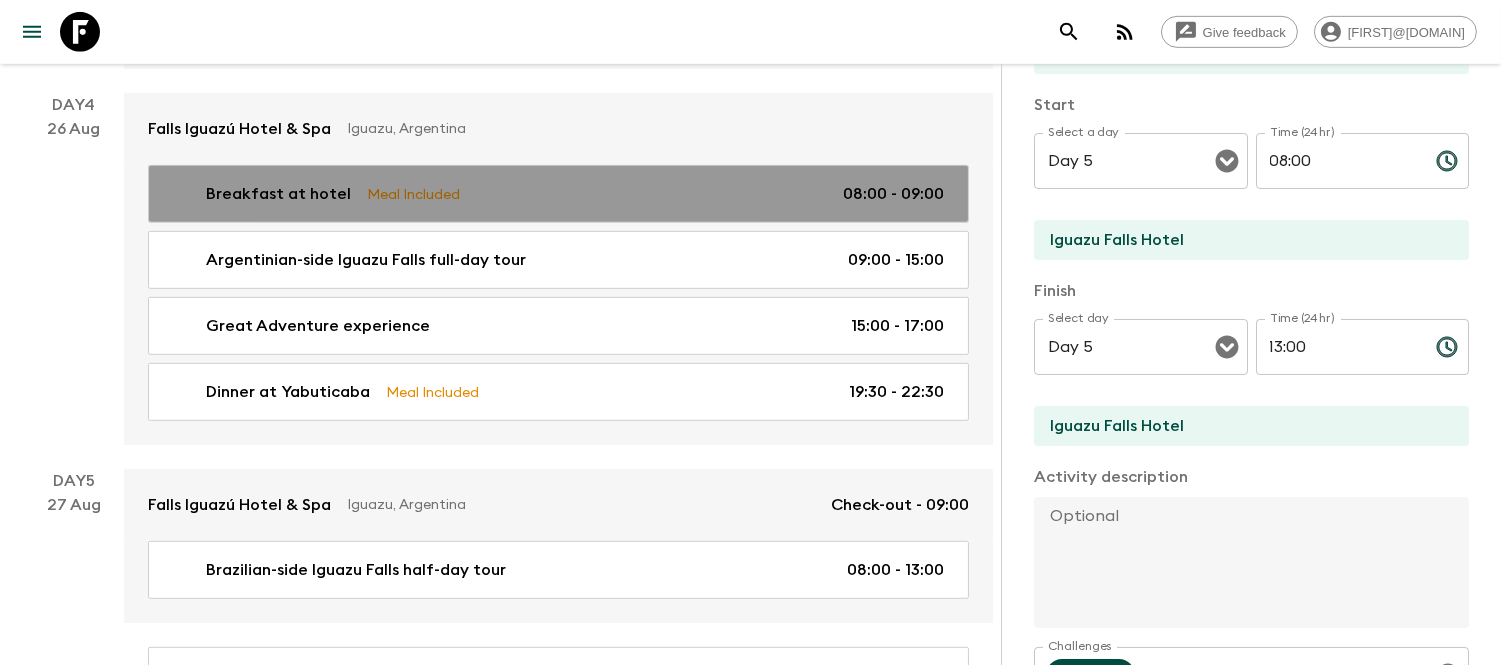 type on "Day 4" 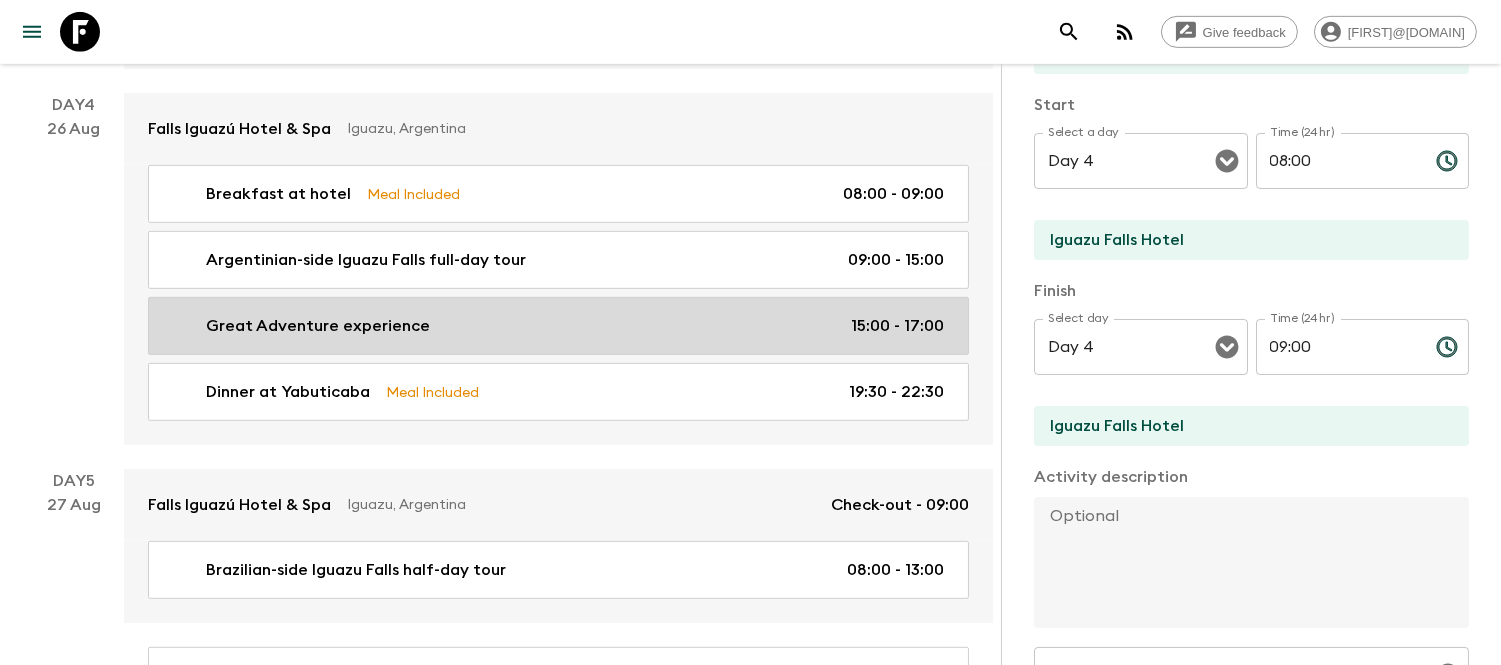 click on "Great Adventure experience 15:00 - 17:00" at bounding box center [558, 326] 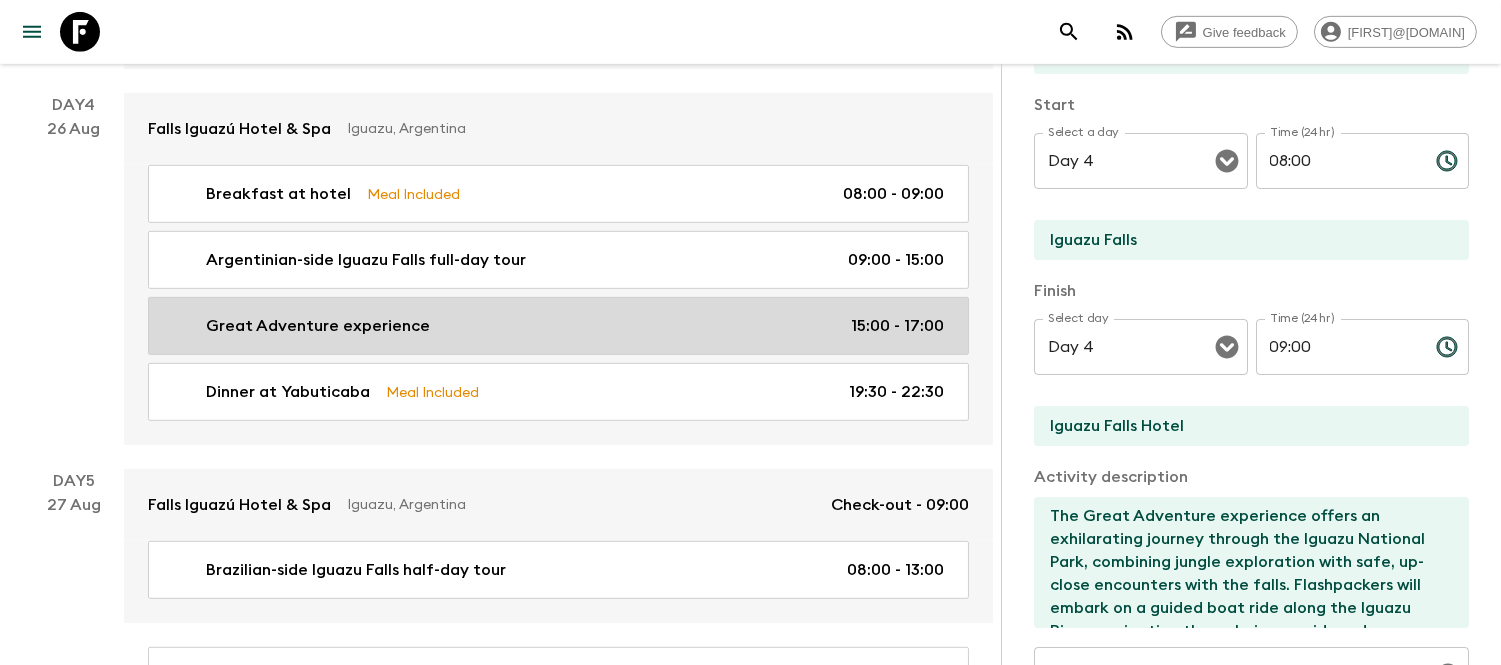type on "15:00" 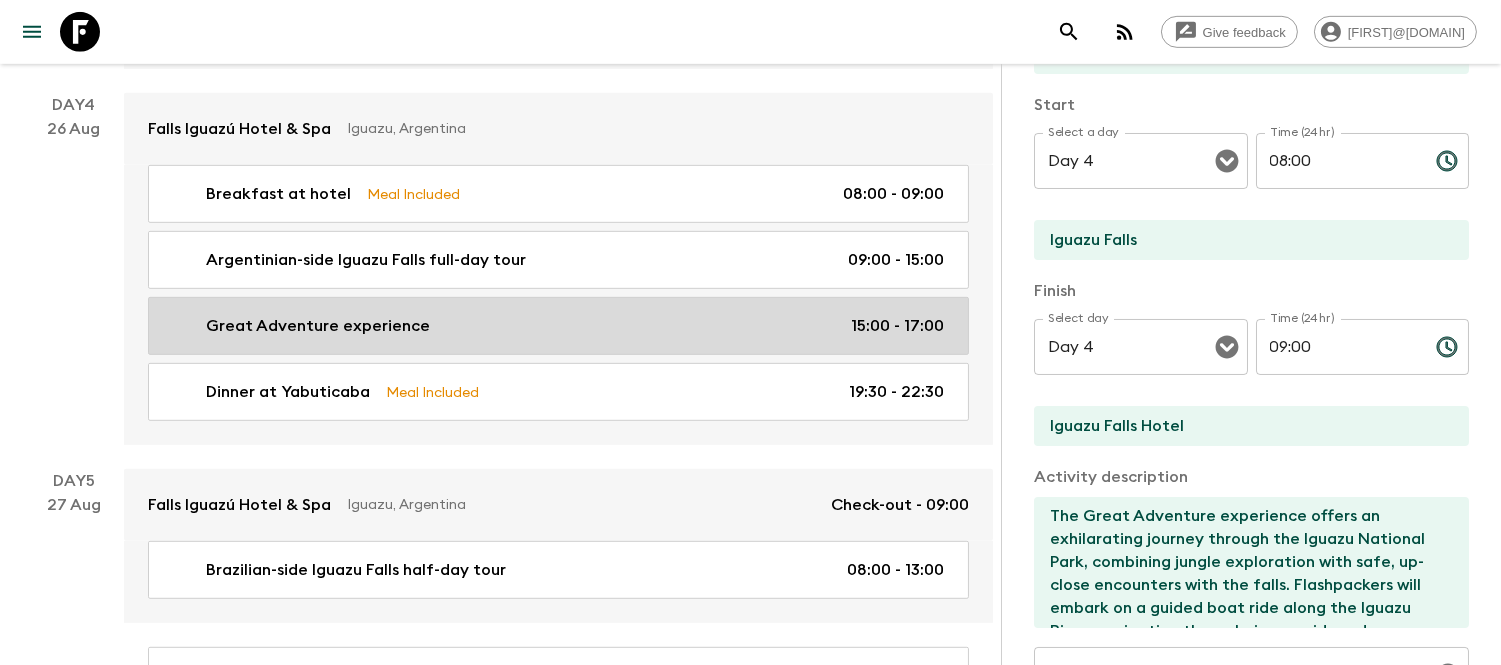 type on "17:00" 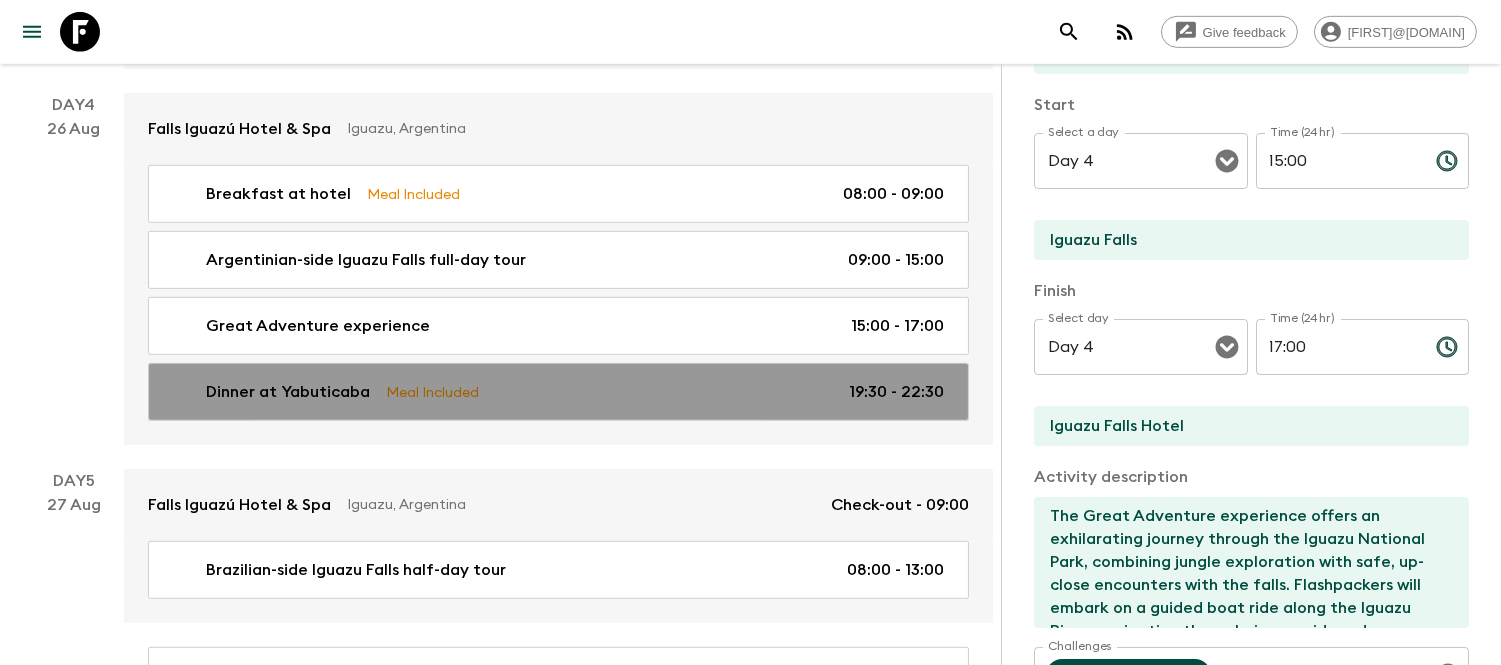 click on "Dinner at Yabuticaba Meal Included 19:30 - 22:30" at bounding box center [558, 392] 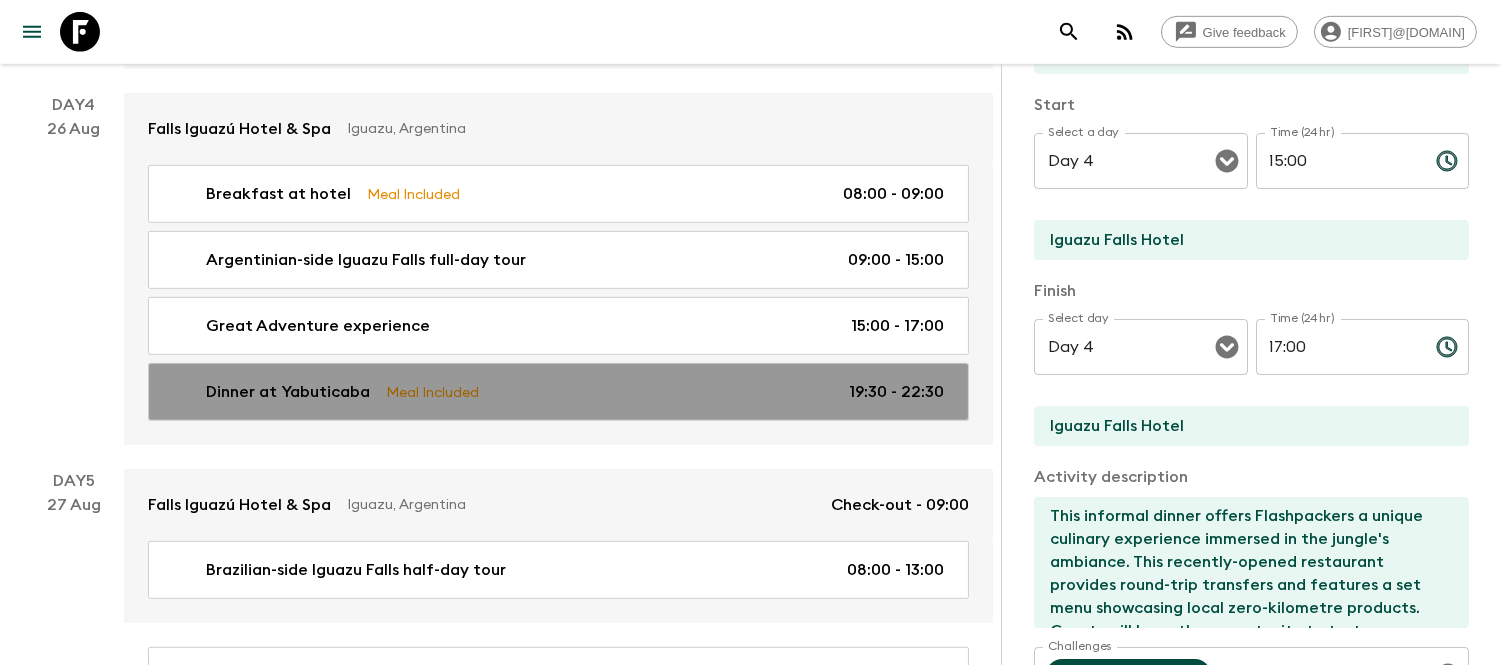 type on "19:30" 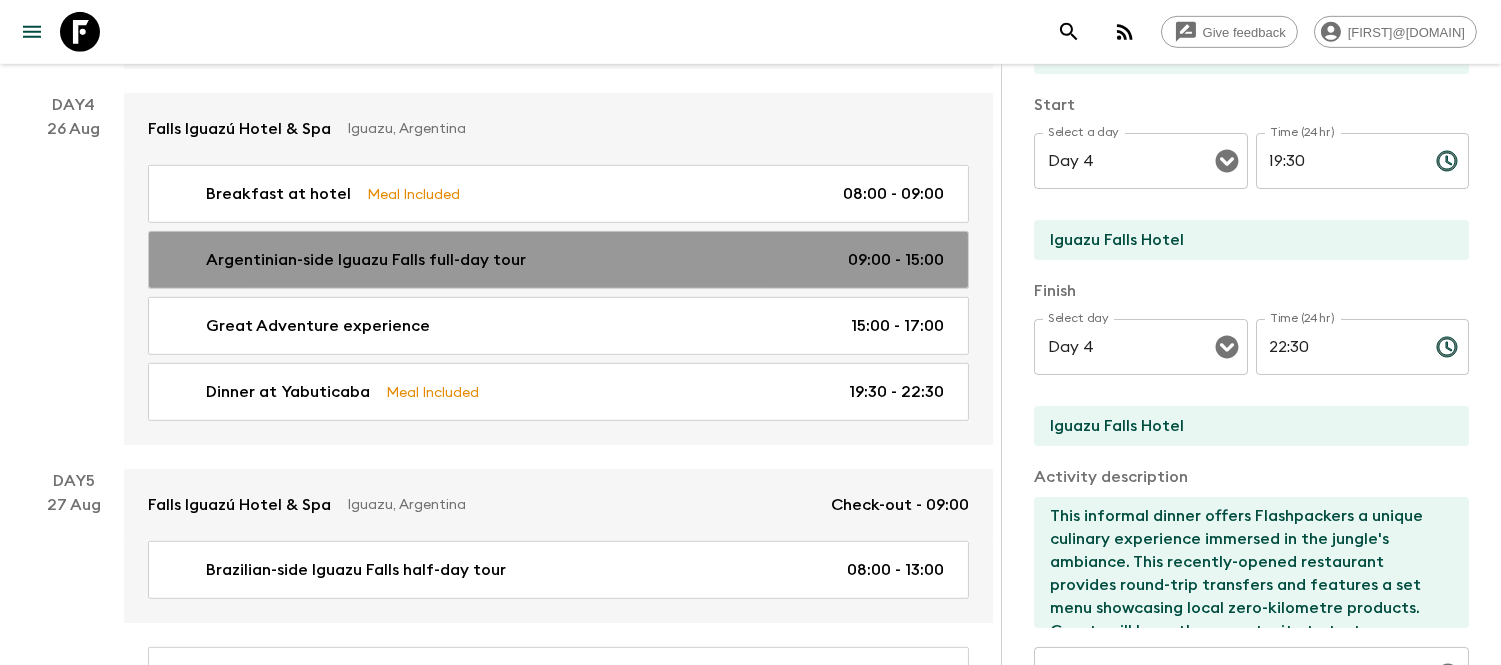 click on "Argentinian-side Iguazu Falls full-day tour 09:00 - 15:00" at bounding box center (558, 260) 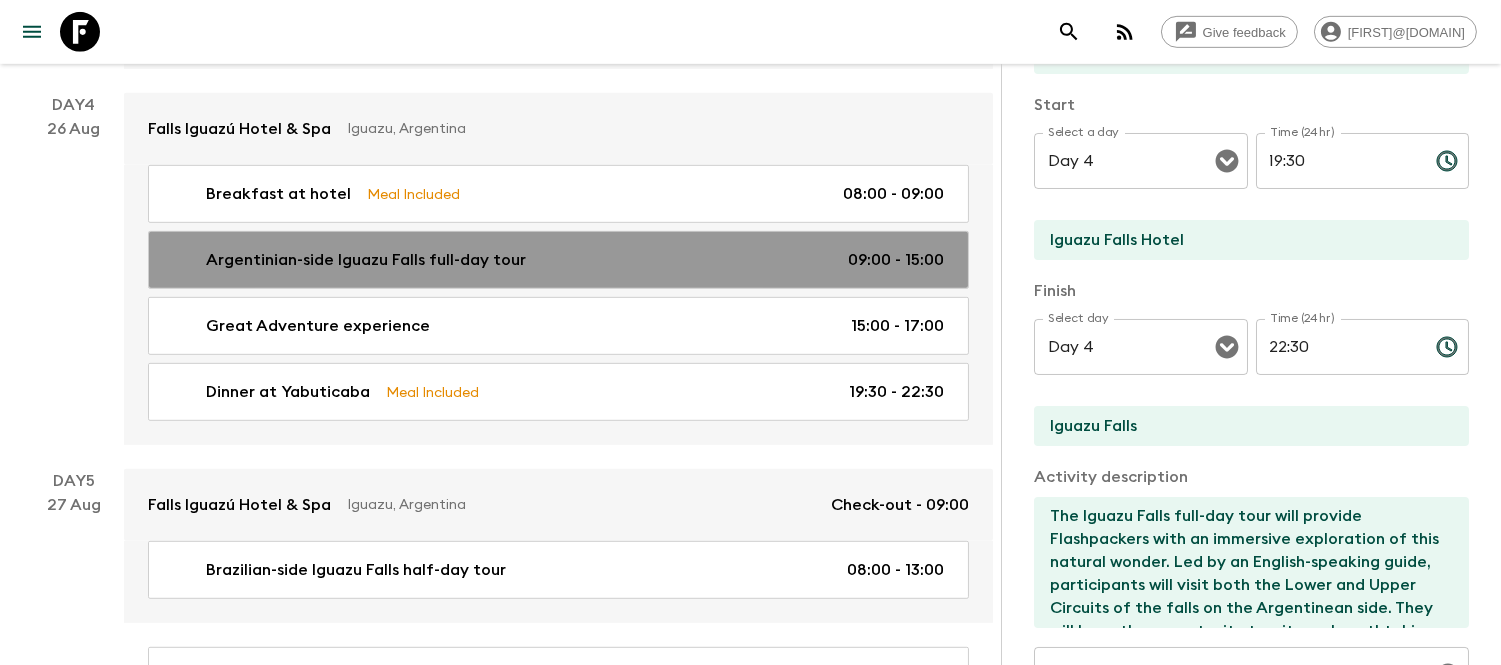 type on "09:00" 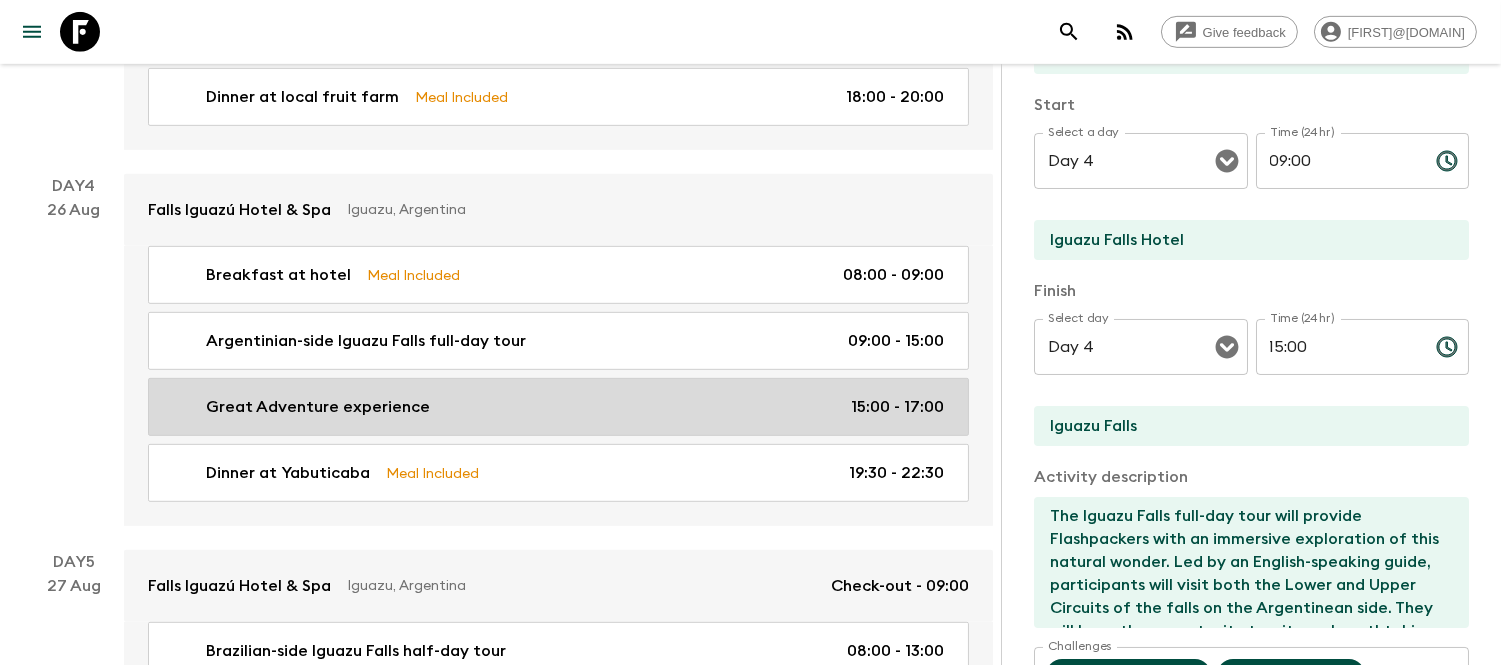 scroll, scrollTop: 1842, scrollLeft: 0, axis: vertical 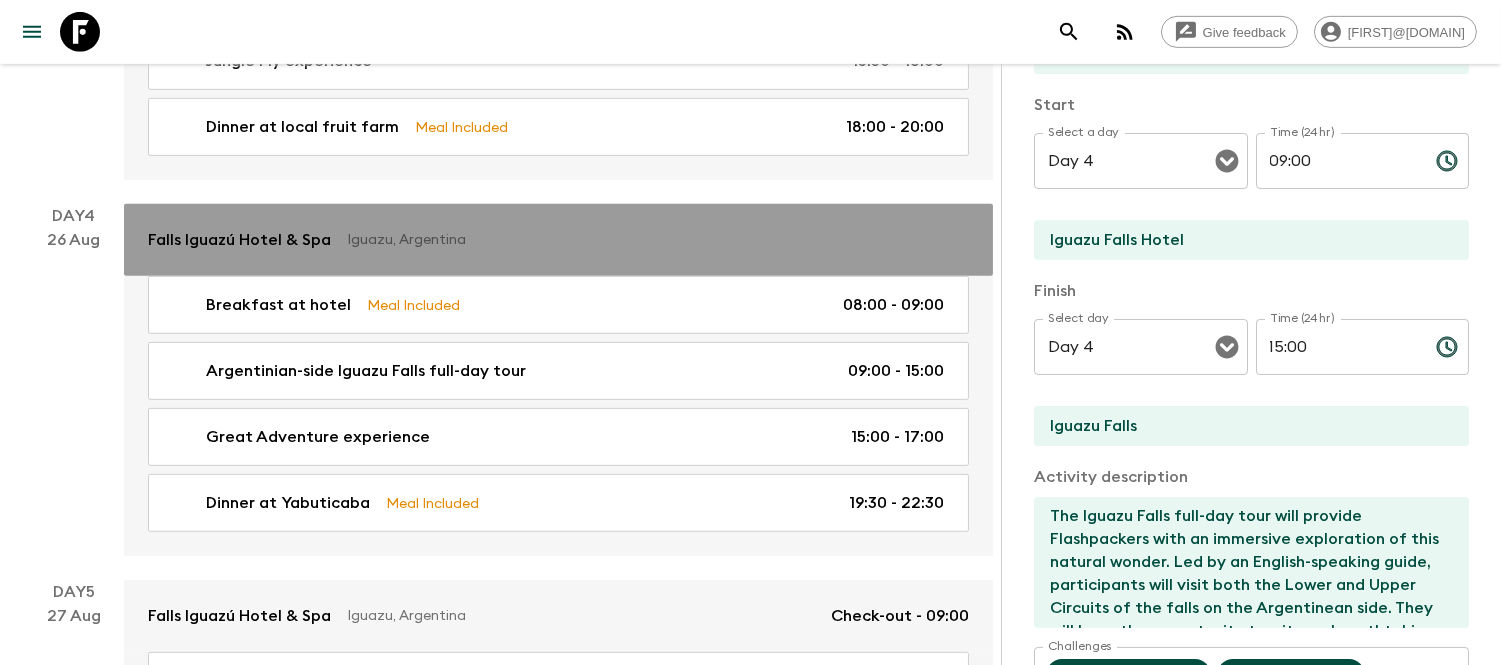 click on "Falls Iguazú Hotel & Spa" at bounding box center [239, 240] 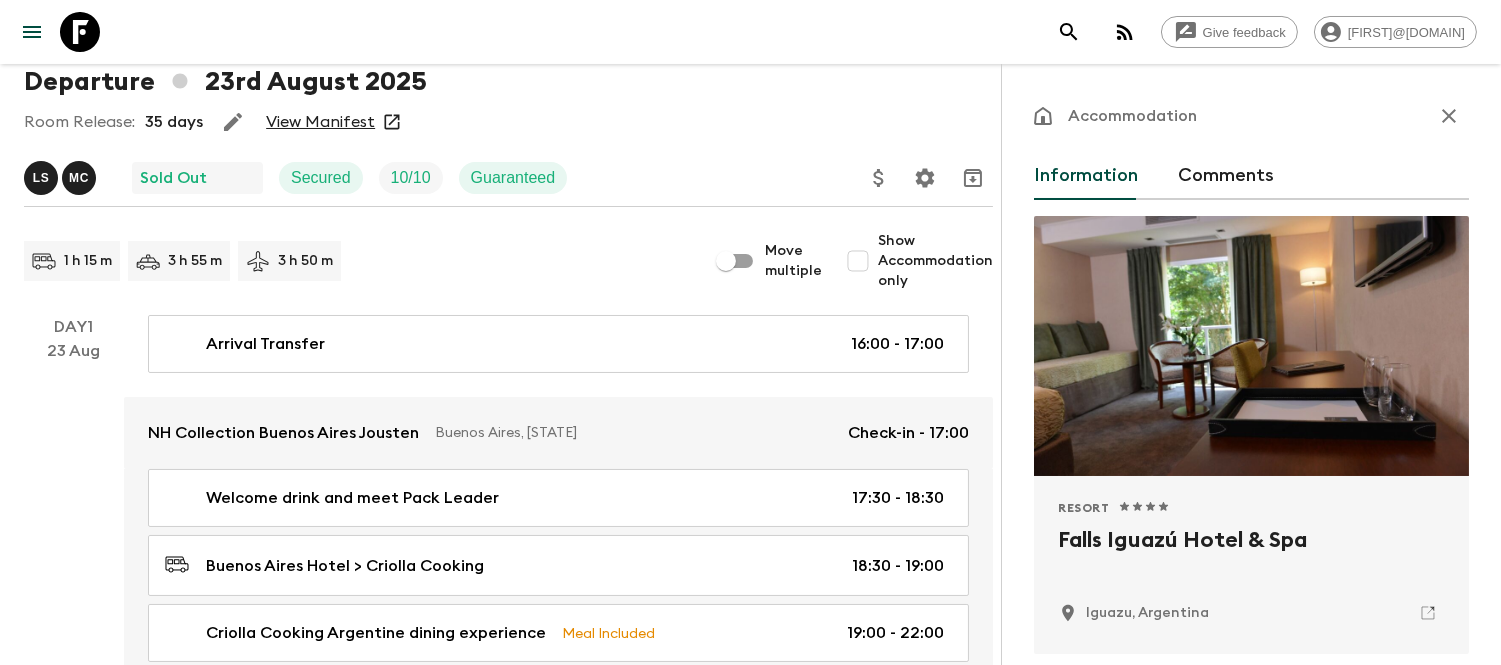 scroll, scrollTop: 222, scrollLeft: 0, axis: vertical 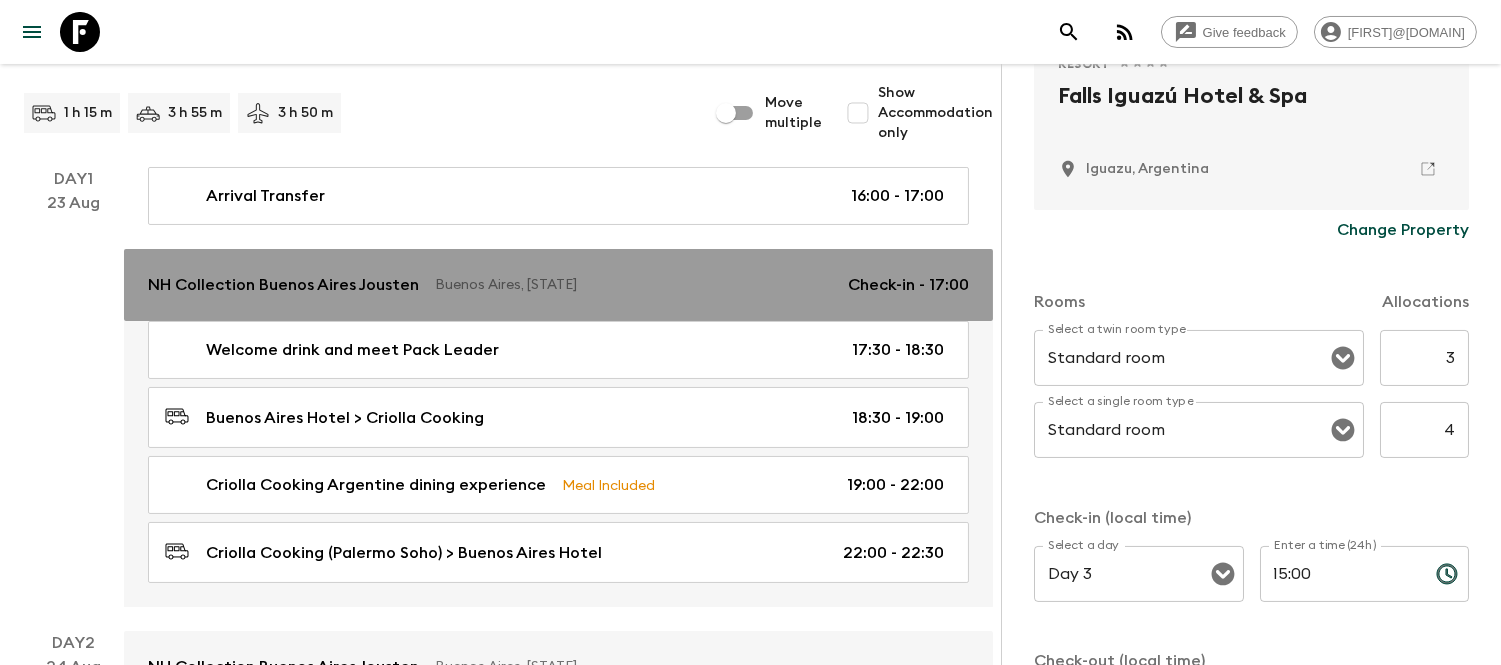 click on "Buenos Aires, [STATE]" at bounding box center (633, 285) 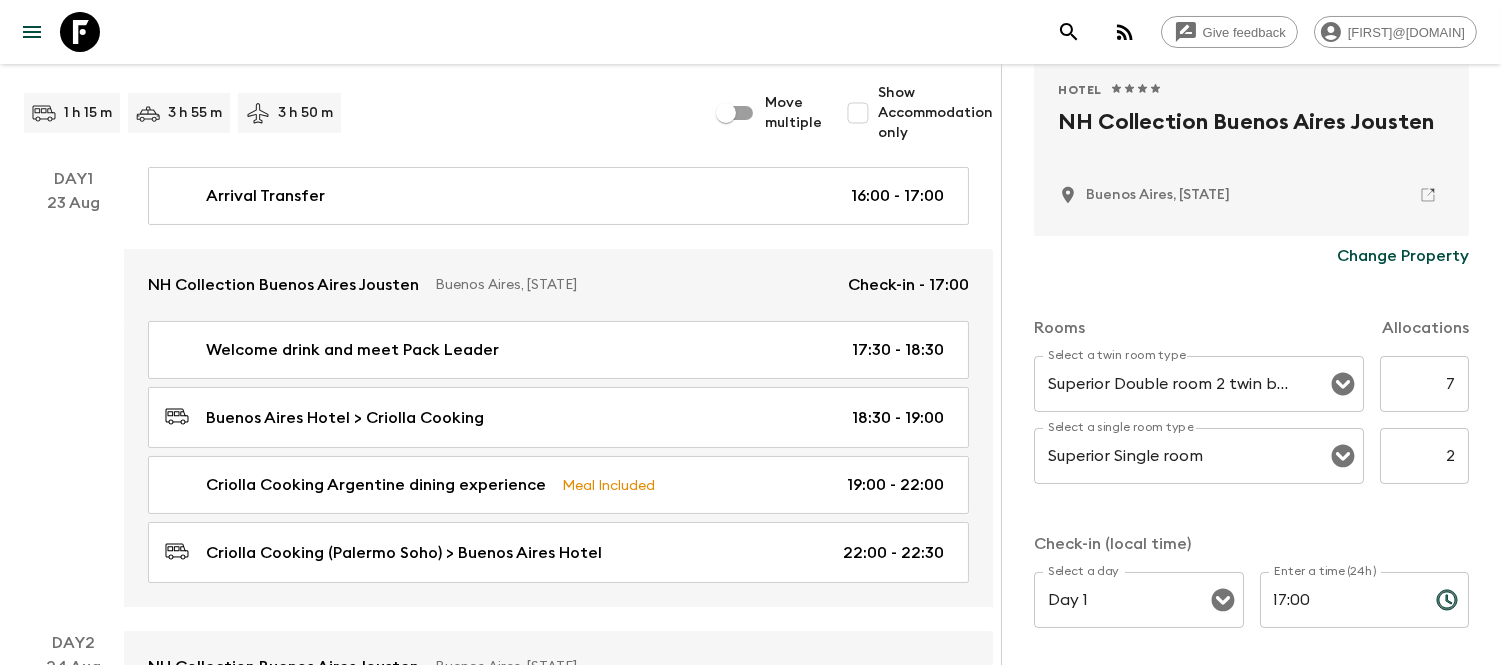 scroll, scrollTop: 444, scrollLeft: 0, axis: vertical 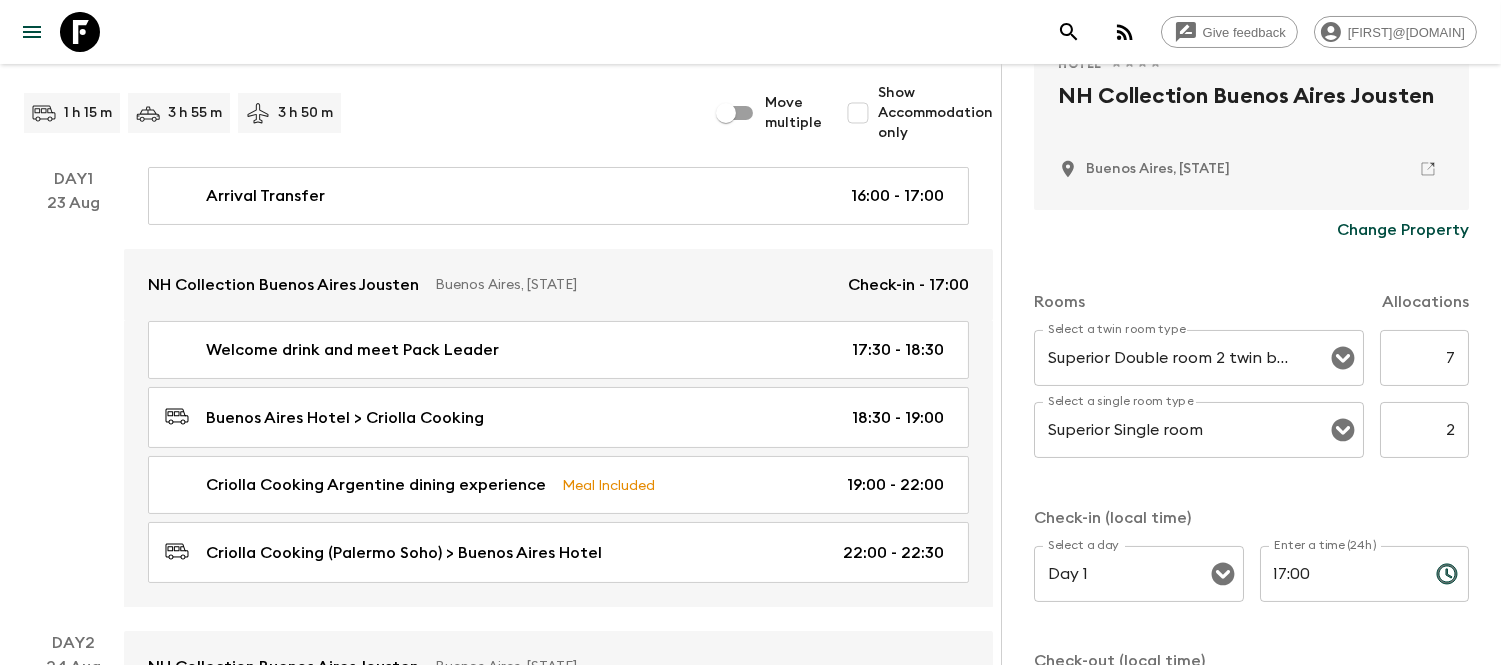 click on "7" at bounding box center [1424, 358] 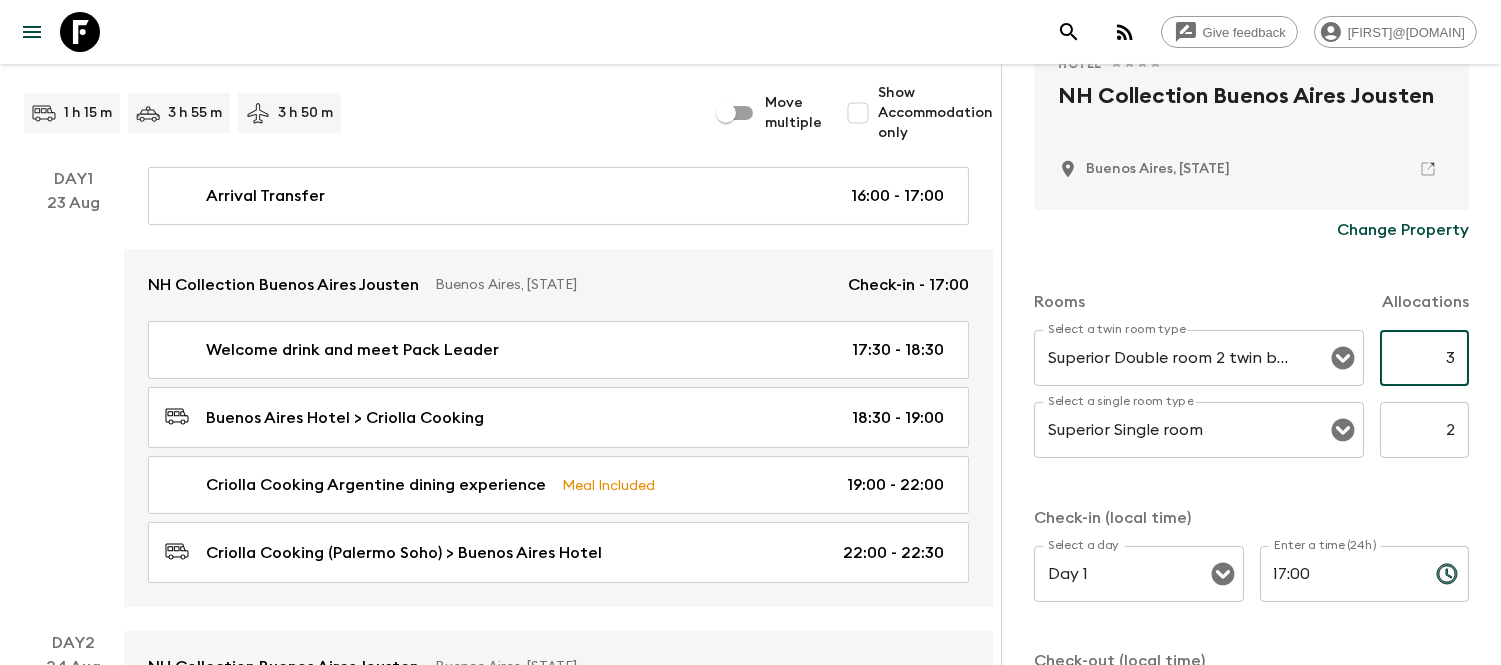 type on "3" 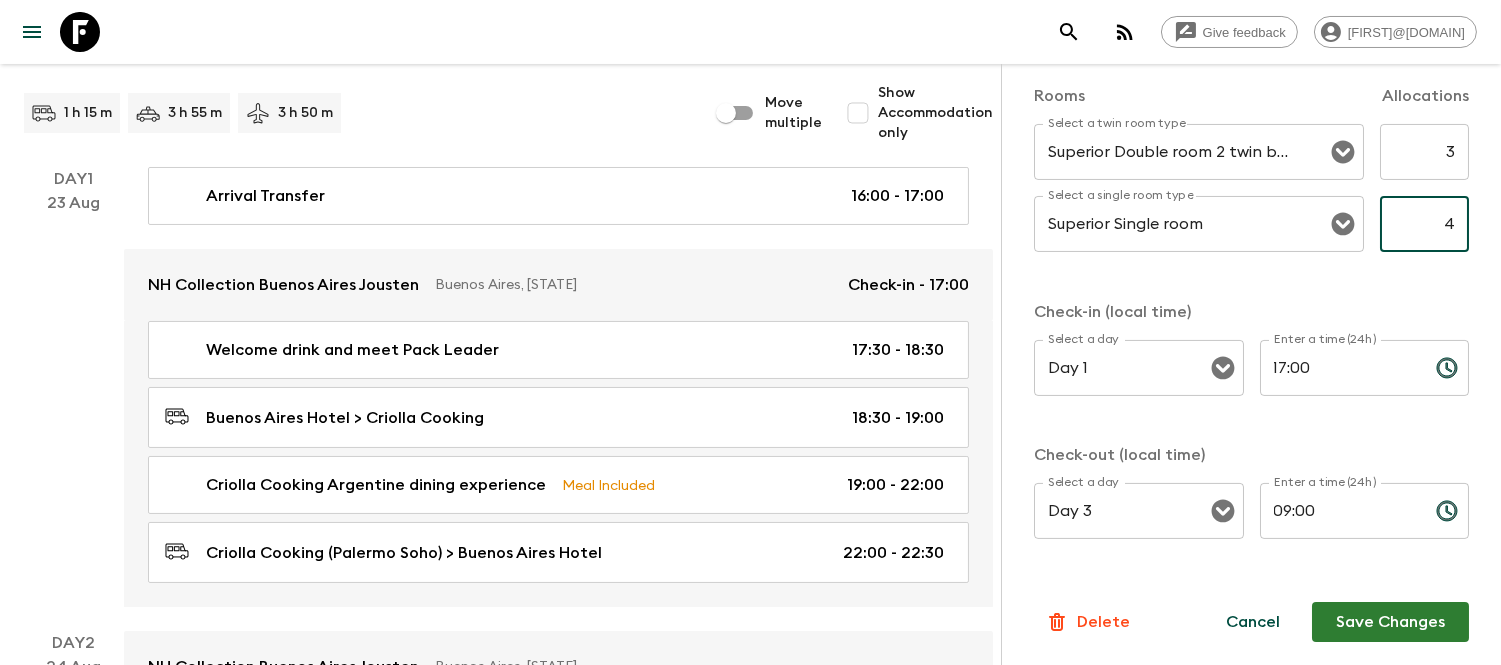 scroll, scrollTop: 652, scrollLeft: 0, axis: vertical 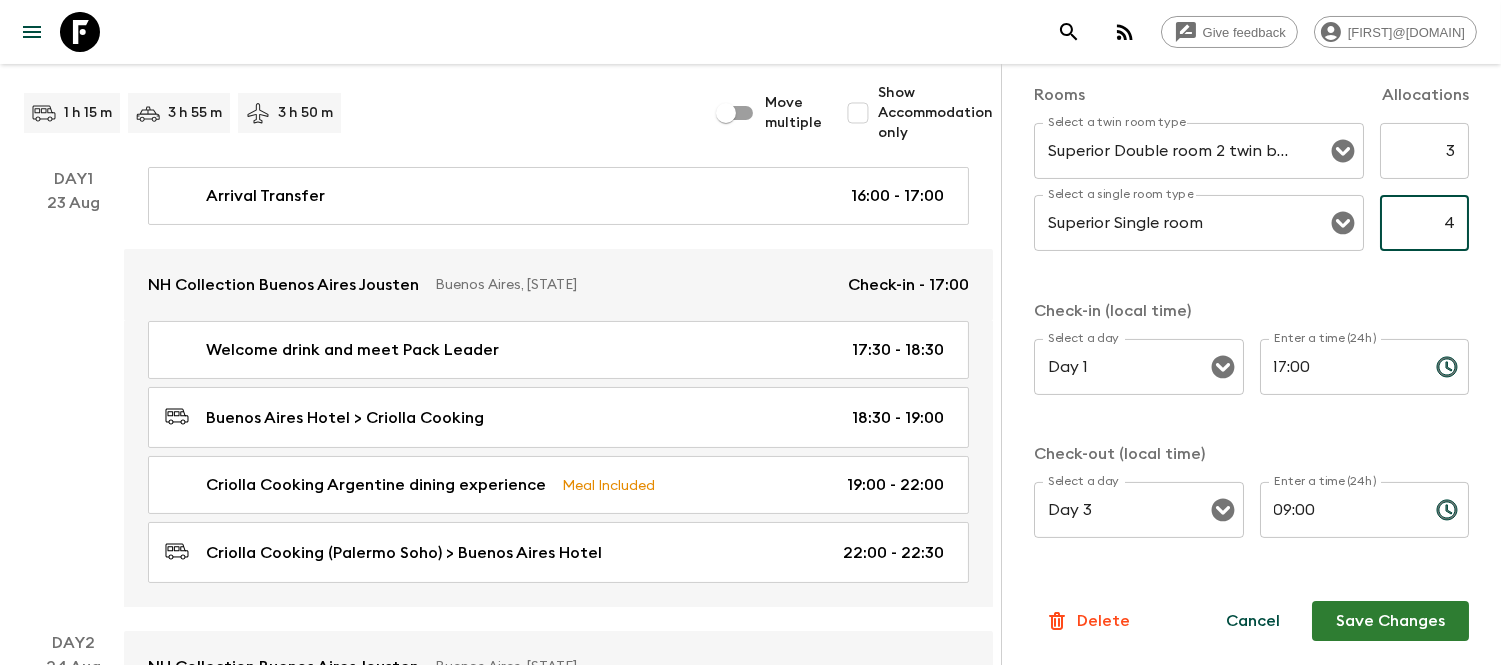 type on "4" 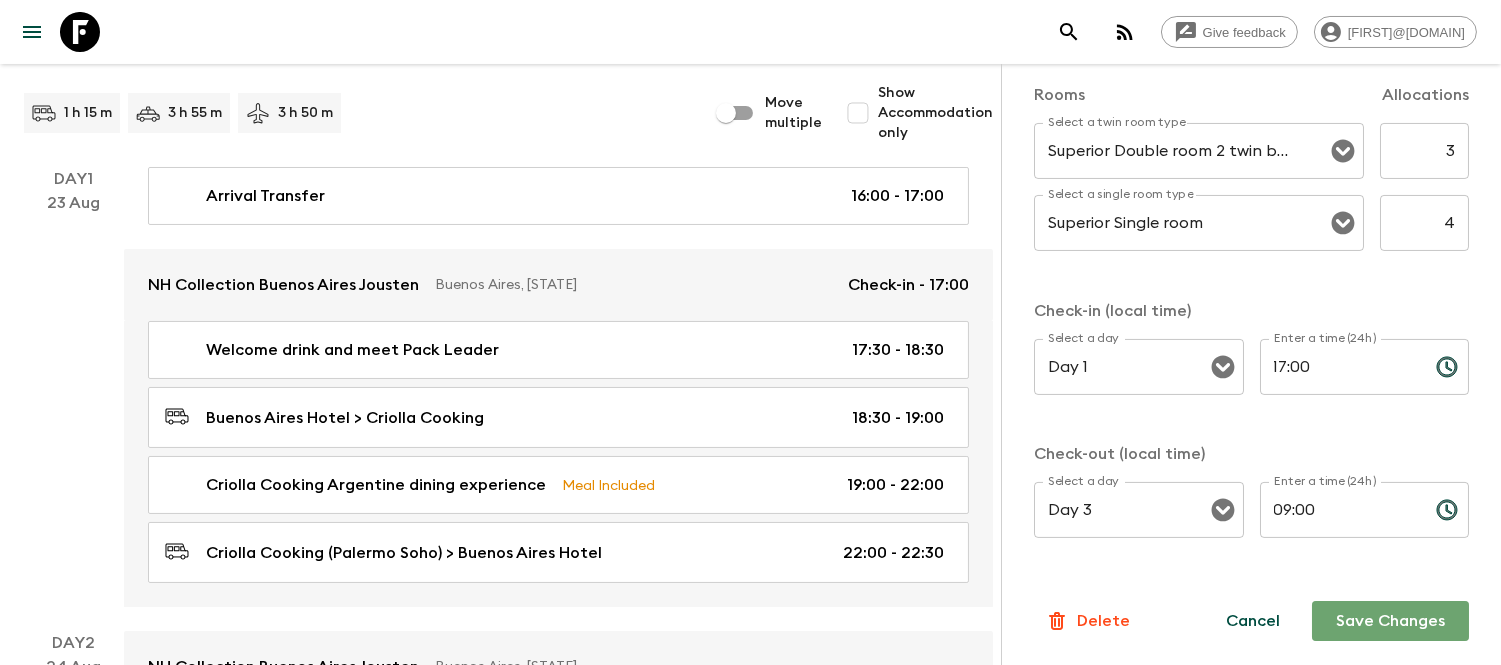 click on "Save Changes" at bounding box center [1390, 621] 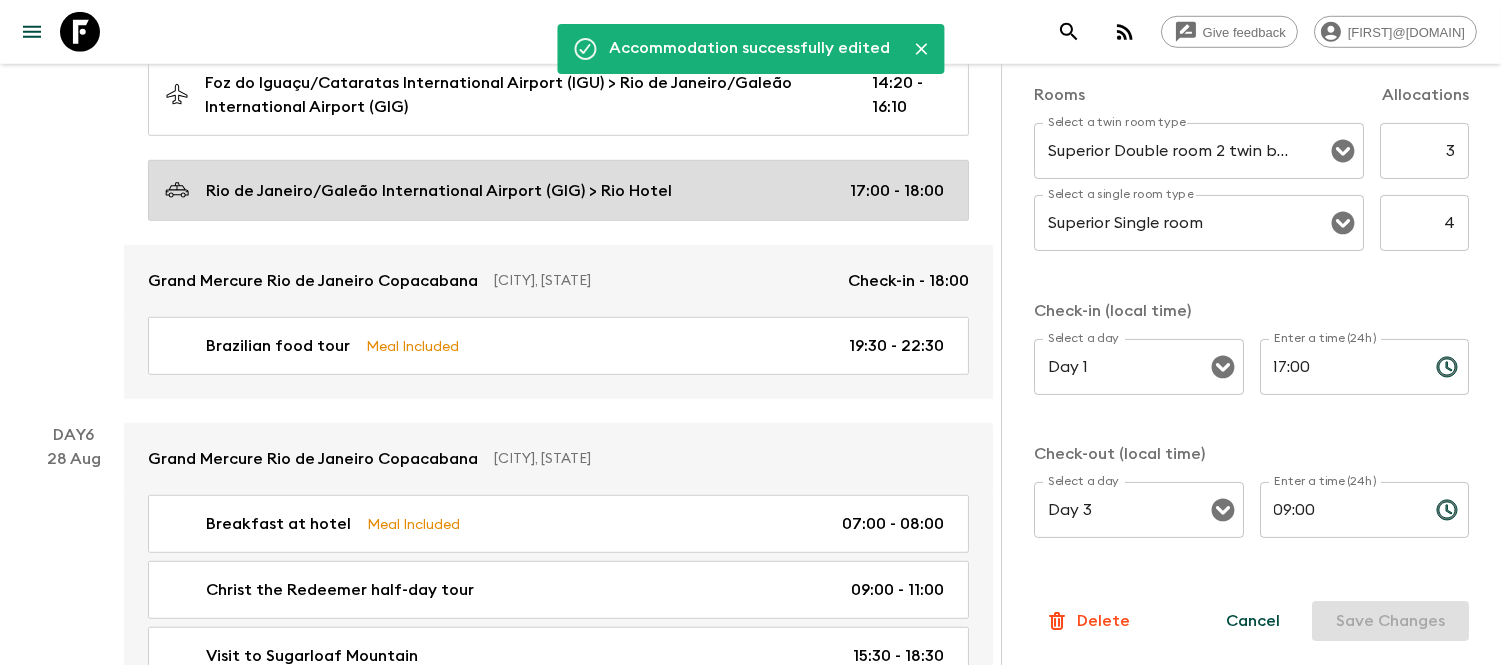 scroll, scrollTop: 2555, scrollLeft: 0, axis: vertical 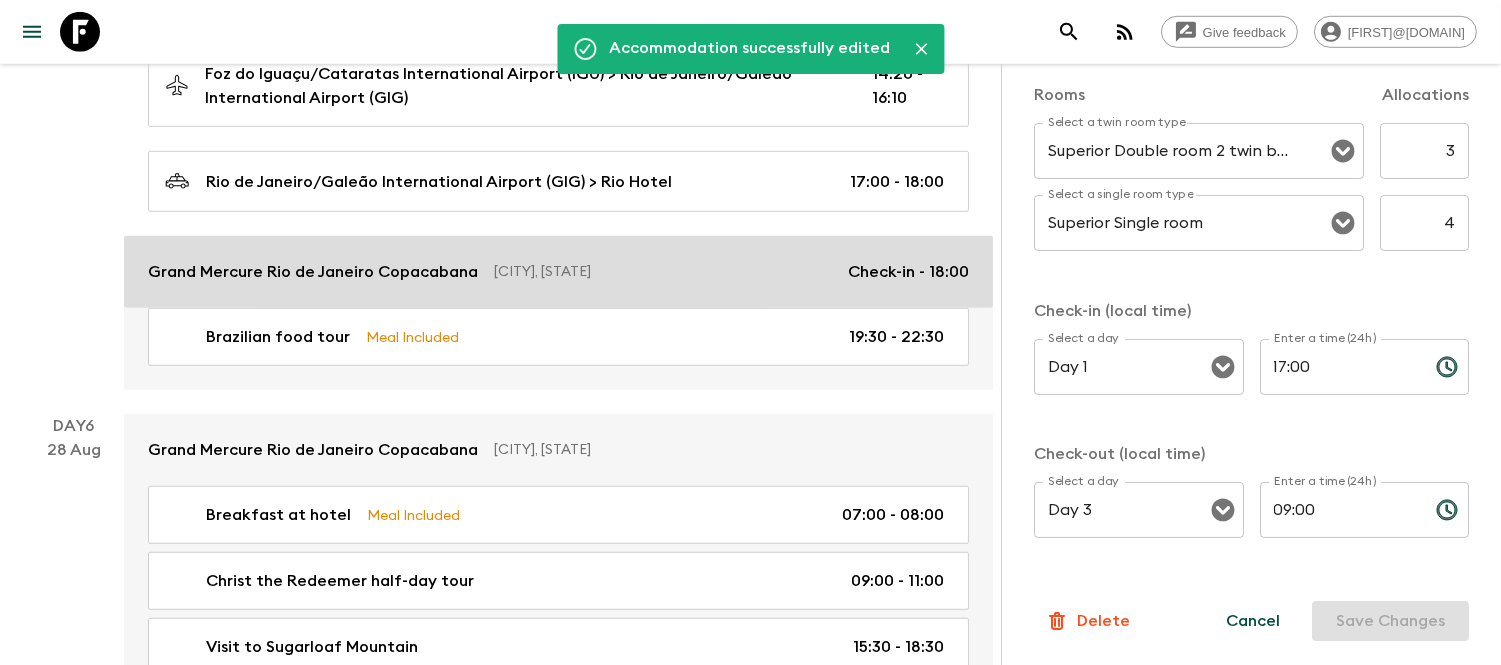 click on "Grand Mercure Rio de Janeiro Copacabana Rio de Janeiro, [STATE] Check-in - 18:00" at bounding box center (558, 272) 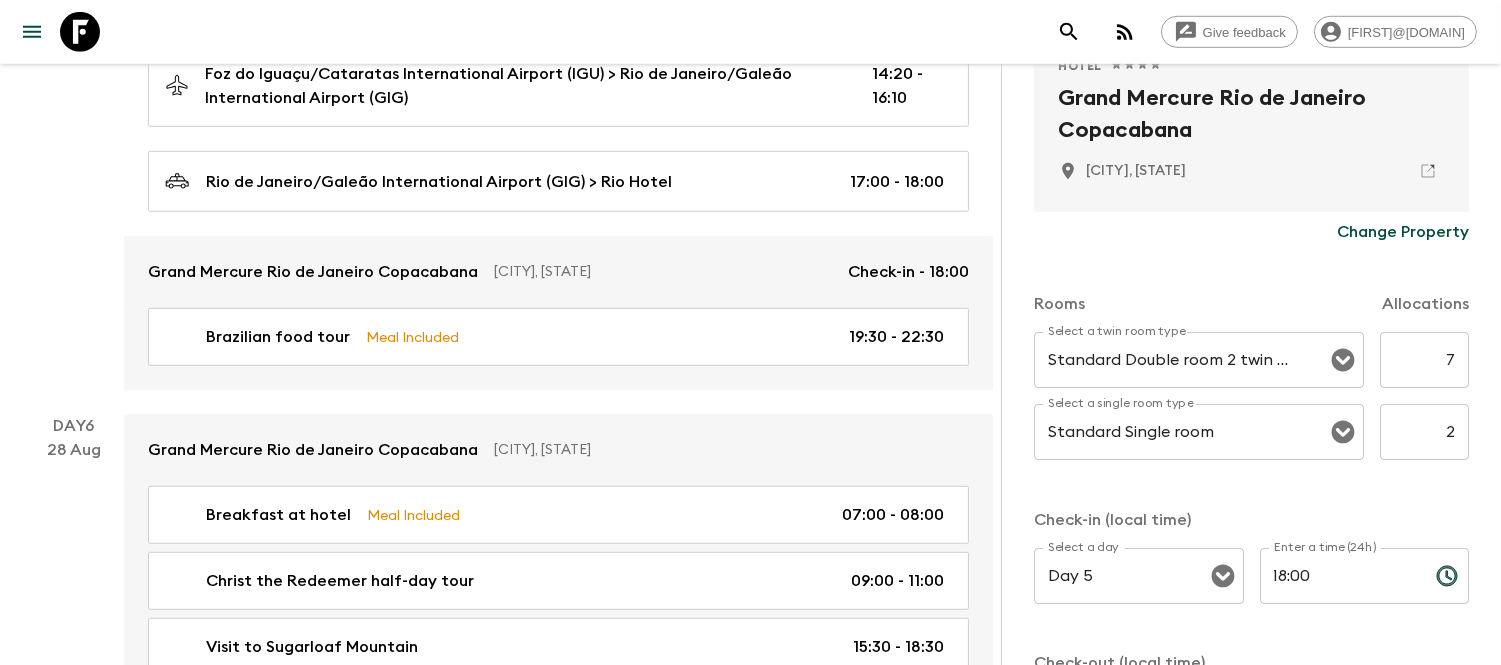 scroll, scrollTop: 444, scrollLeft: 0, axis: vertical 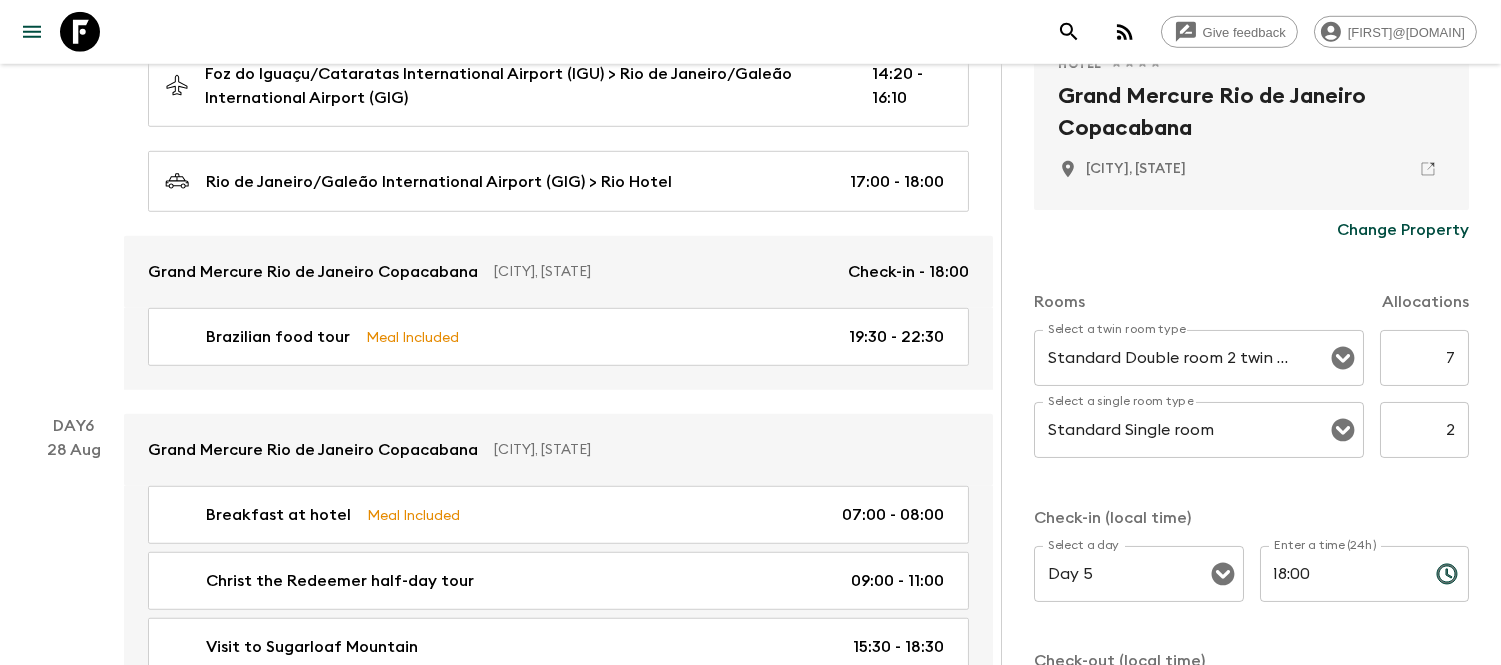 click on "7" at bounding box center [1424, 358] 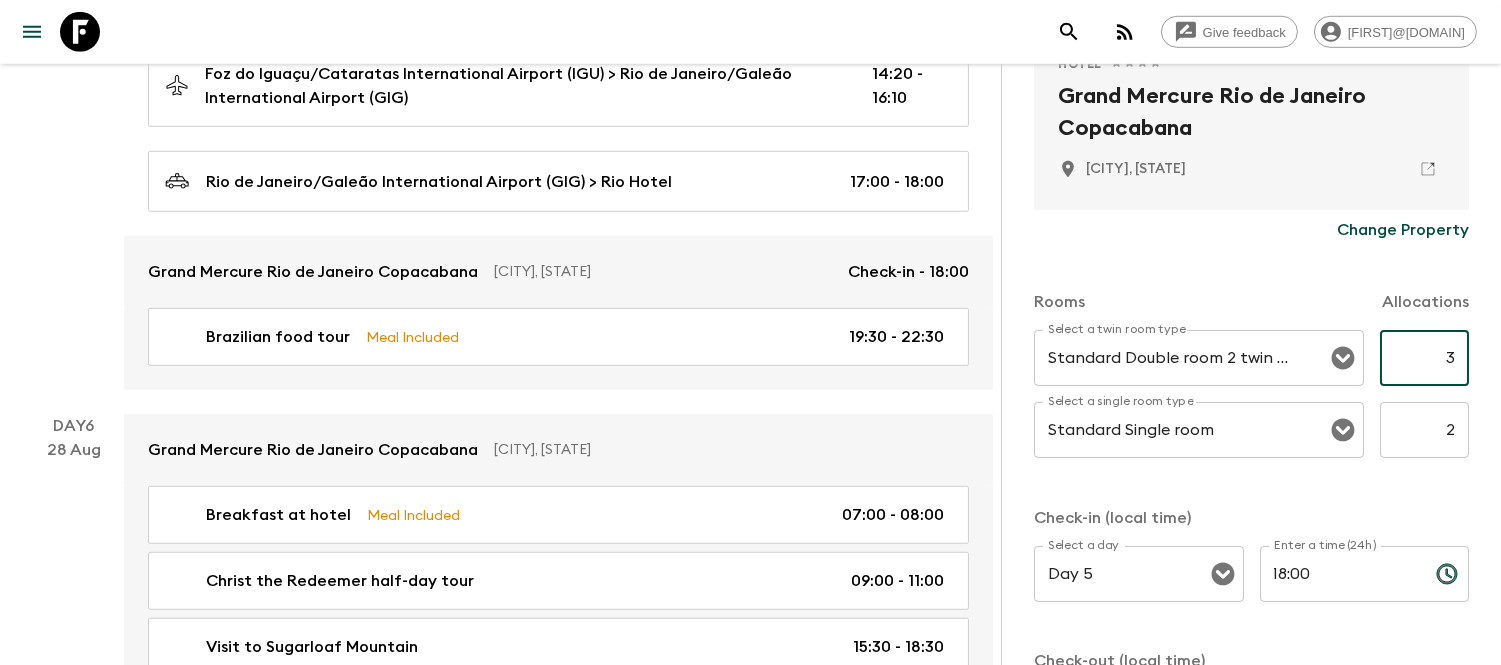 type on "3" 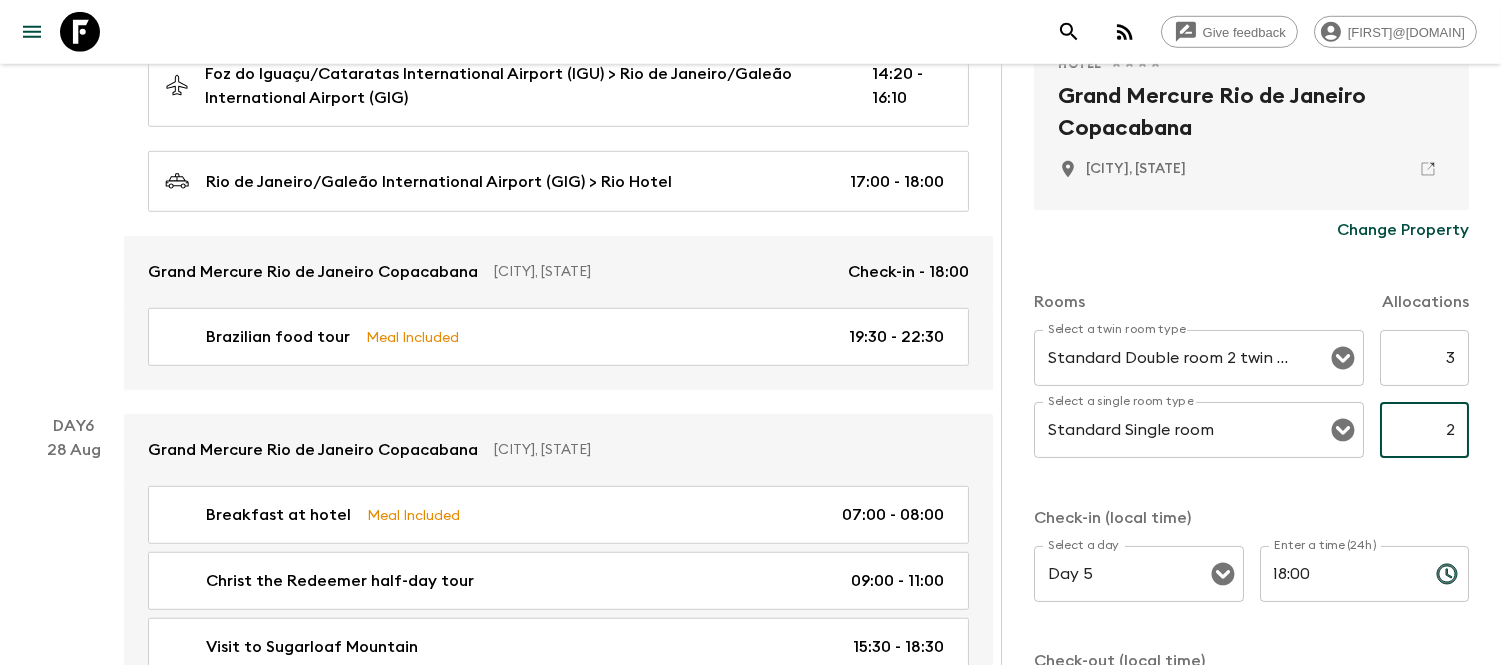 click on "2" at bounding box center (1424, 430) 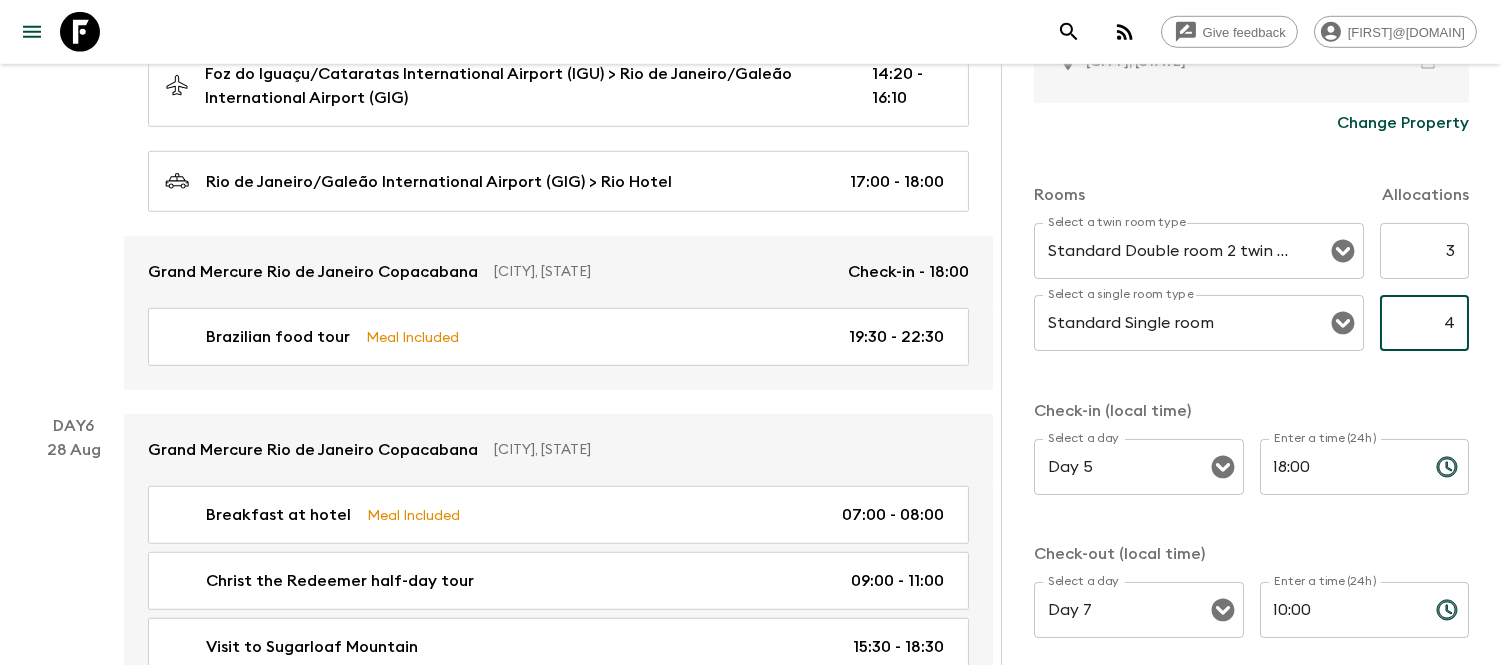 scroll, scrollTop: 652, scrollLeft: 0, axis: vertical 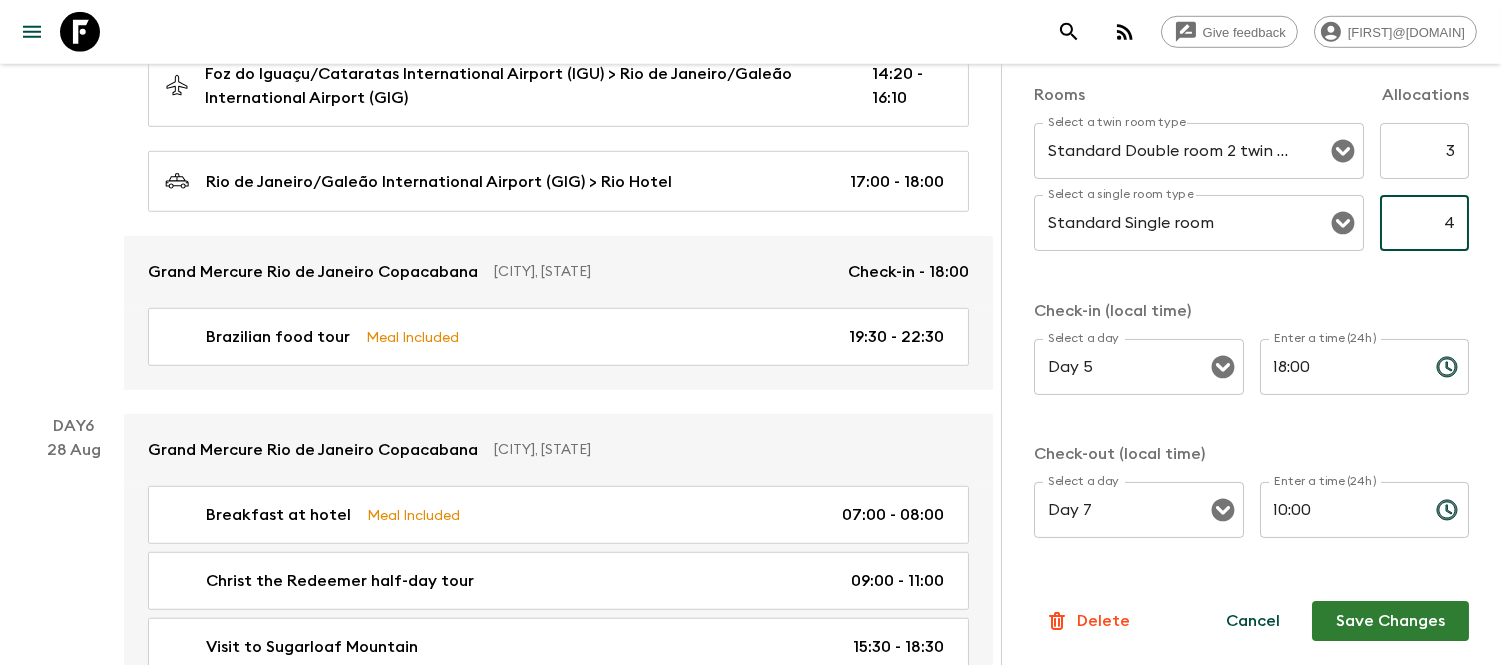type on "4" 